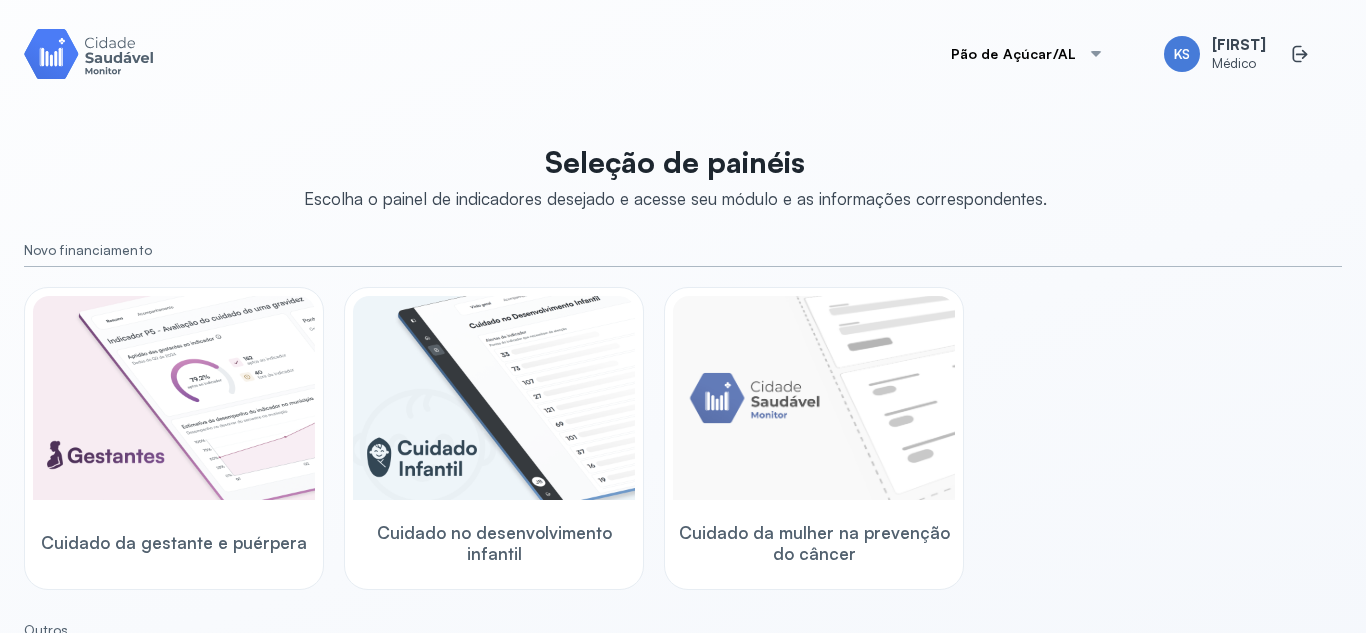 scroll, scrollTop: 0, scrollLeft: 0, axis: both 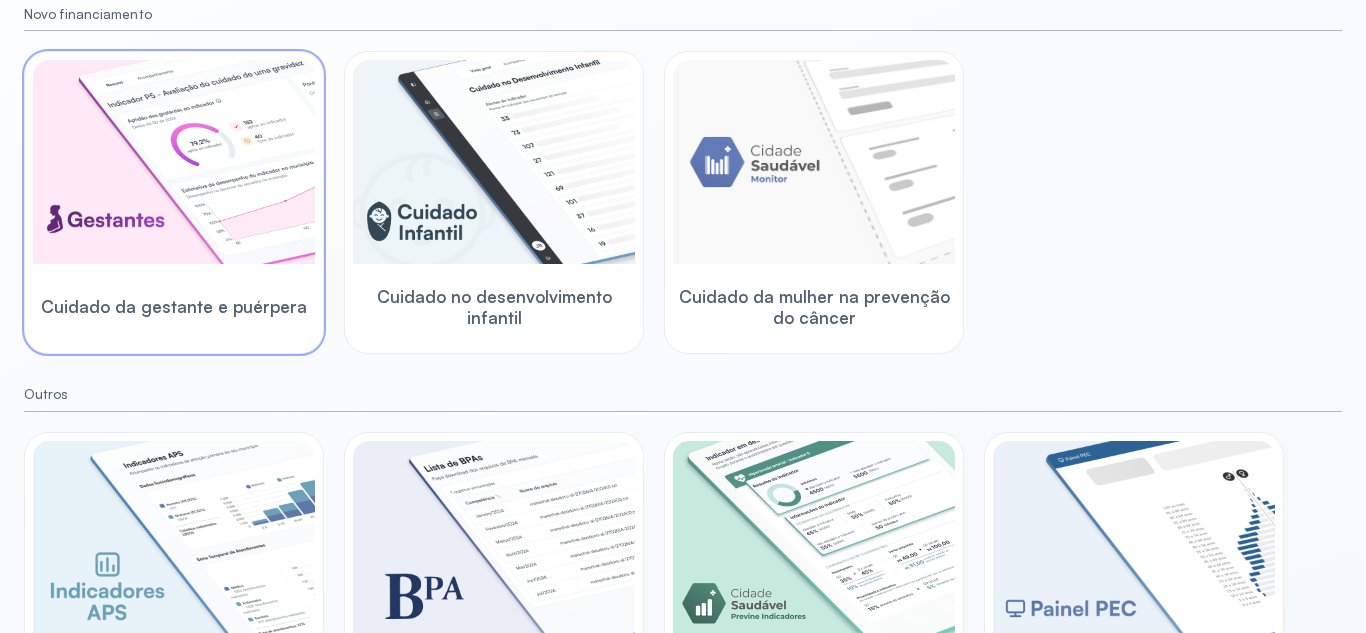 click at bounding box center [174, 164] 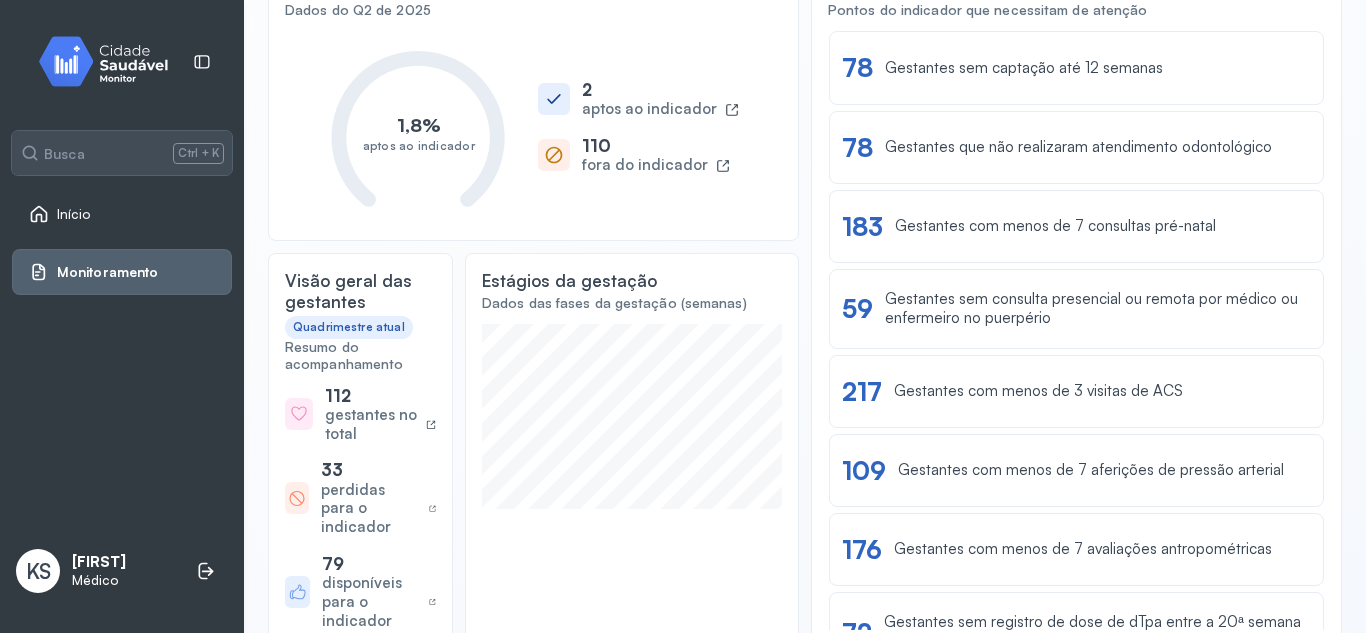 scroll, scrollTop: 220, scrollLeft: 0, axis: vertical 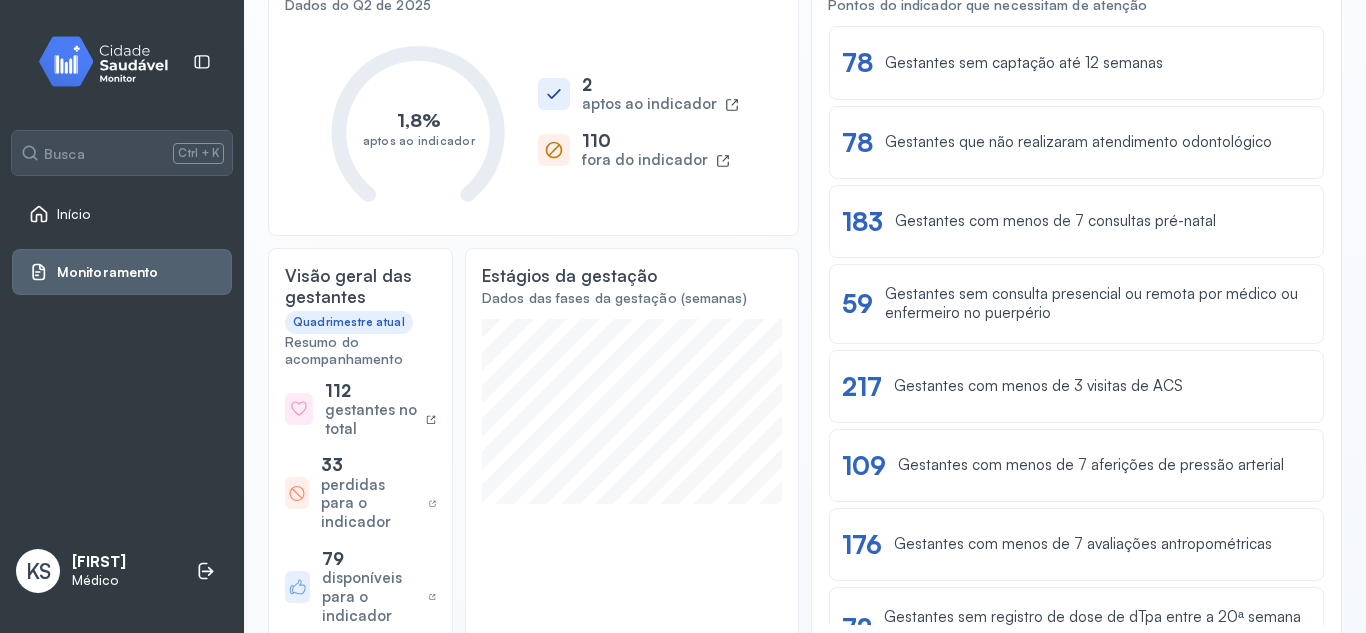 click on "2  aptos ao indicador" at bounding box center [638, 94] 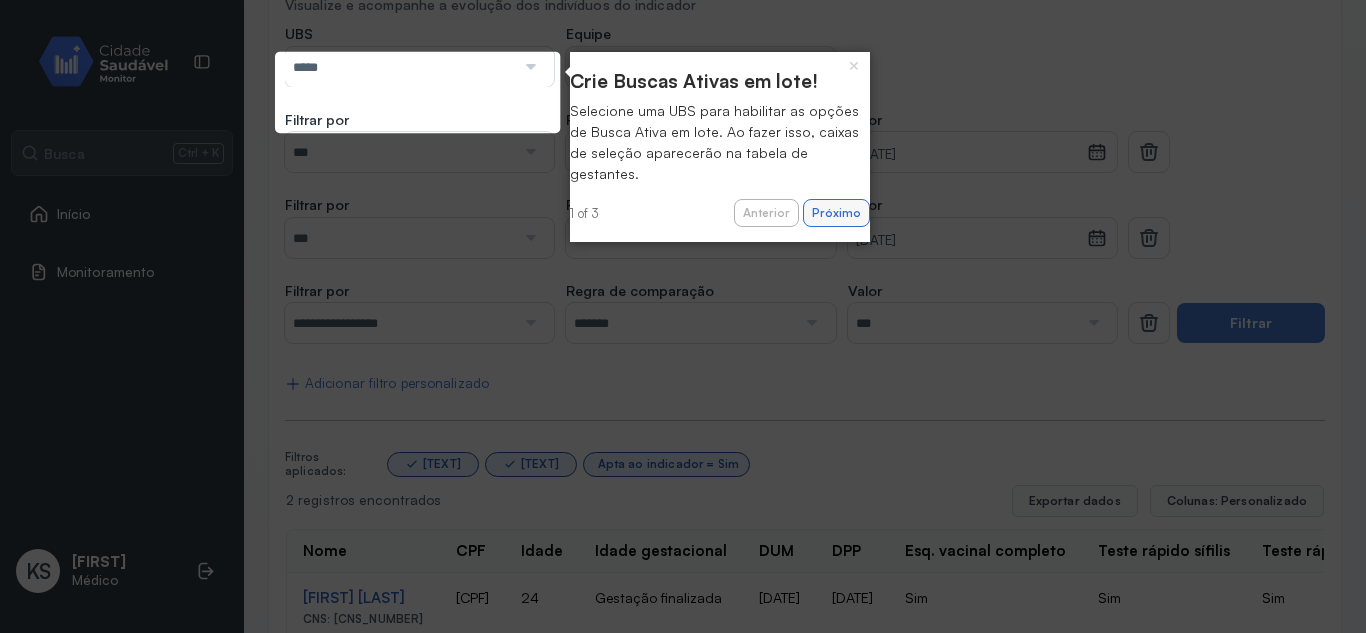click on "Próximo" at bounding box center [836, 213] 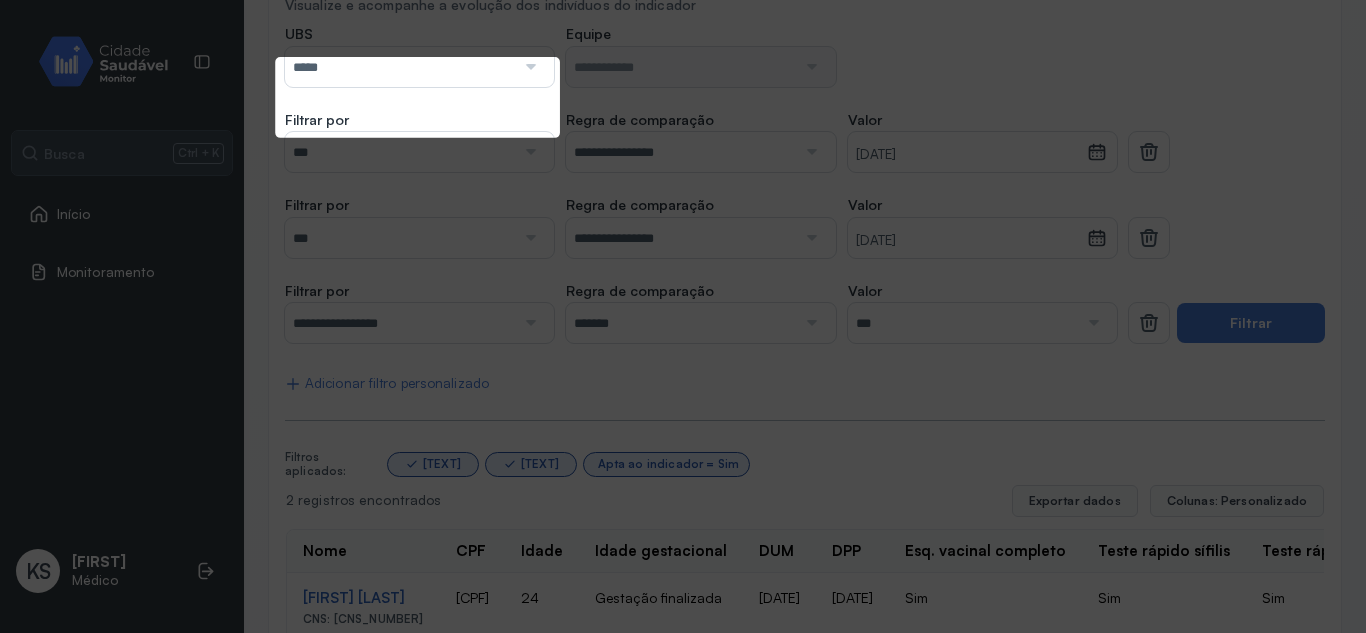 scroll, scrollTop: 394, scrollLeft: 0, axis: vertical 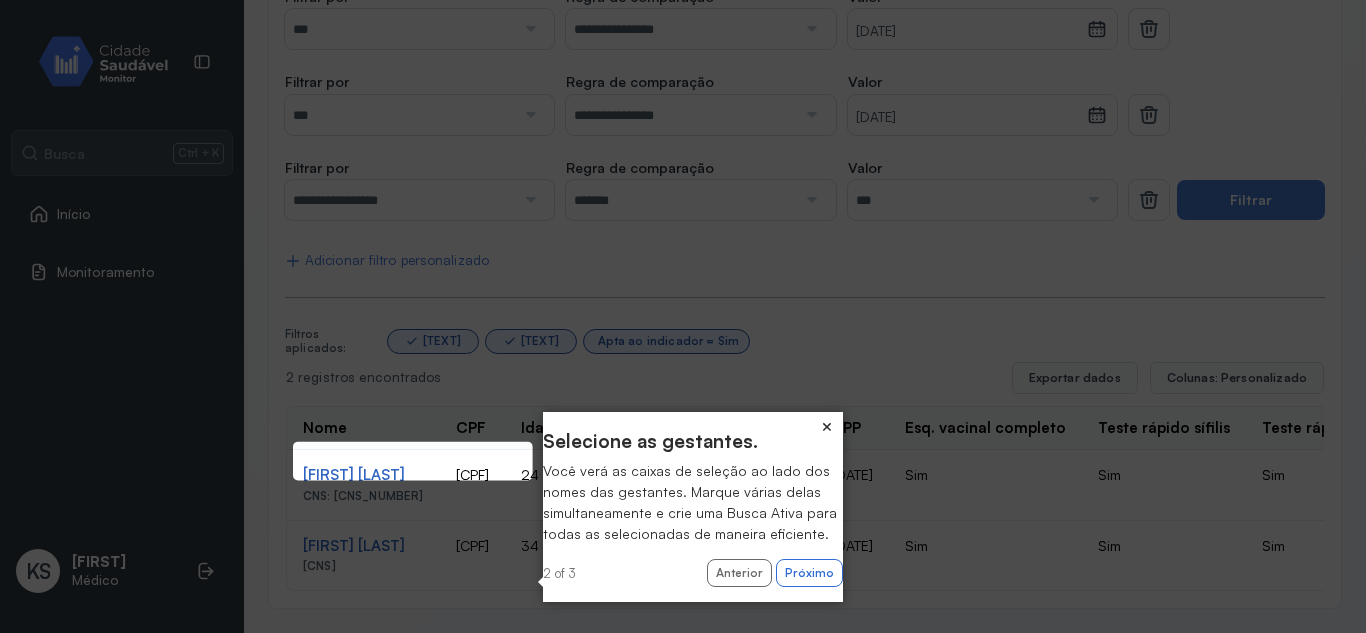 click on "×" at bounding box center [827, 426] 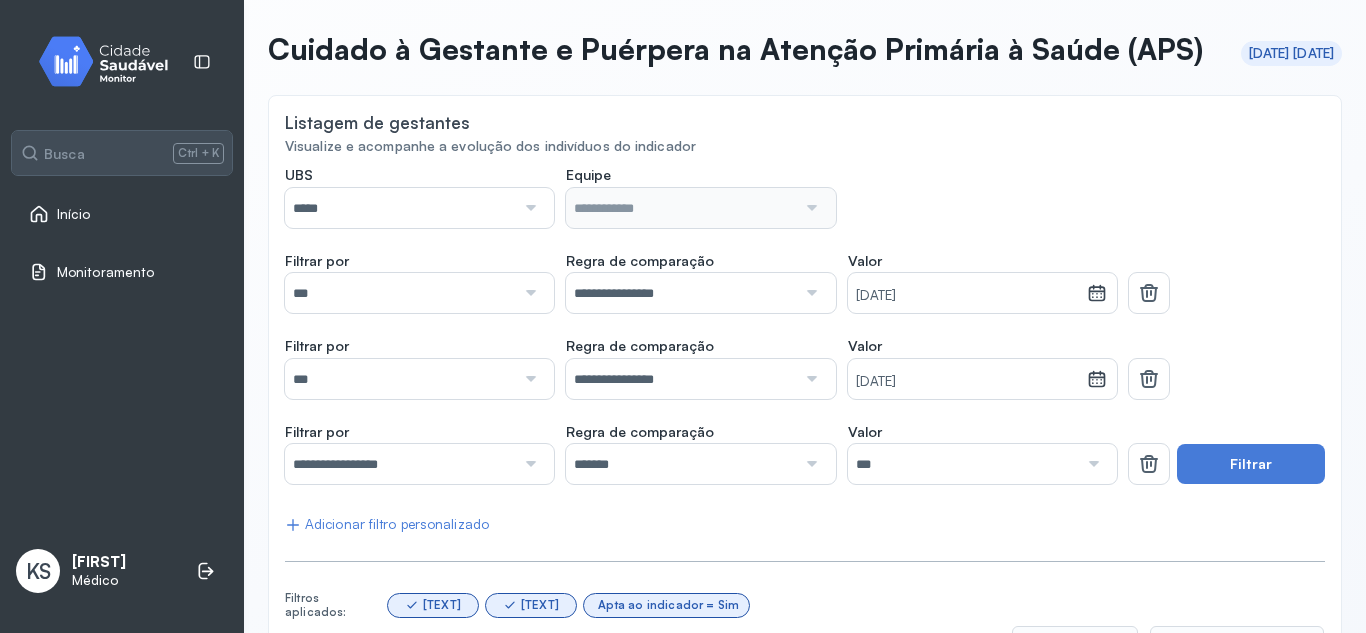 scroll, scrollTop: 80, scrollLeft: 0, axis: vertical 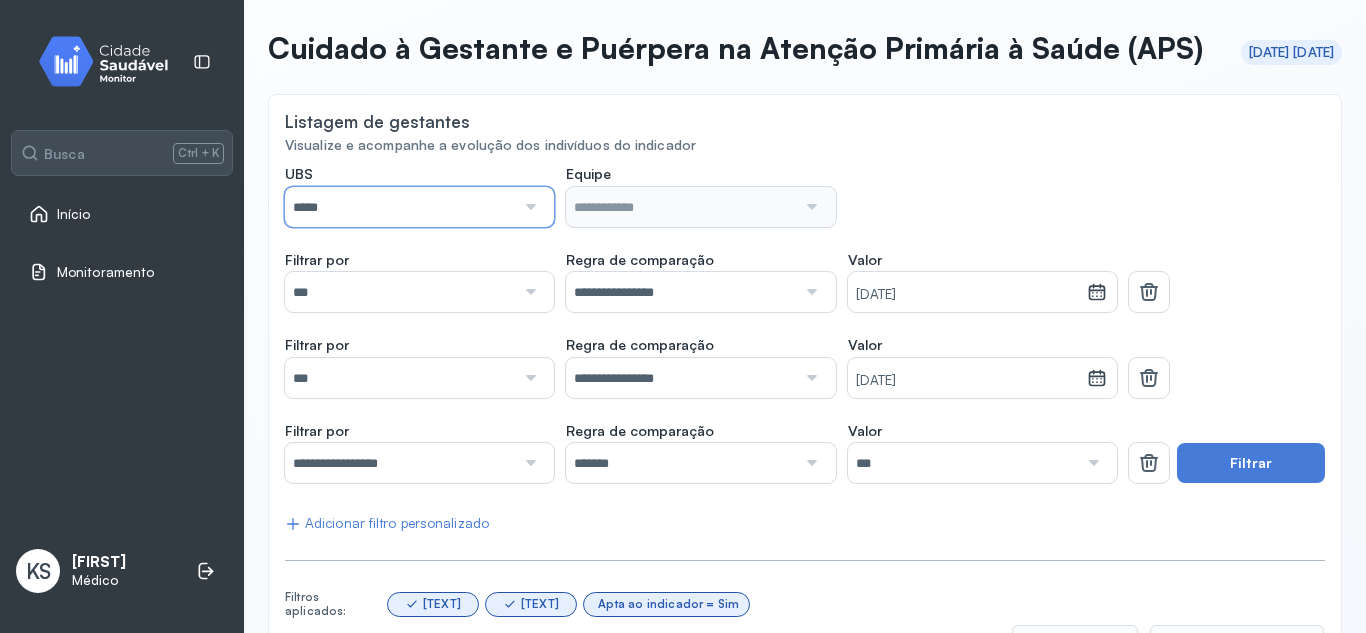 click on "*****" at bounding box center (400, 207) 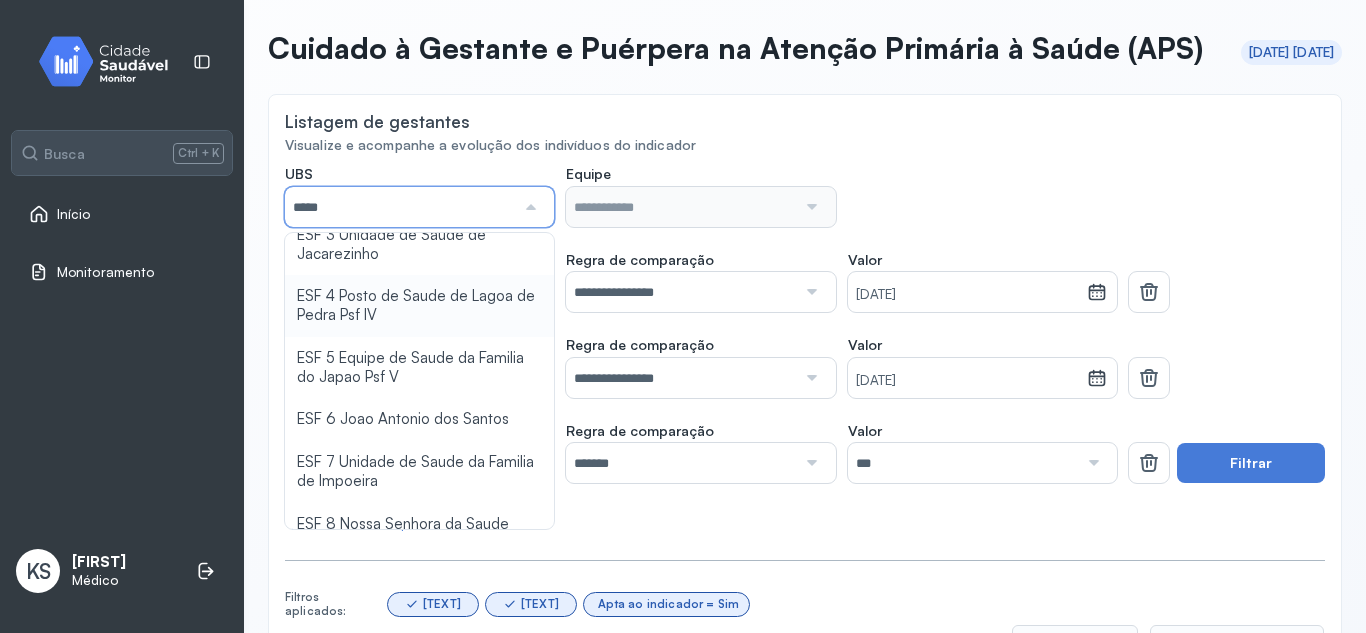 scroll, scrollTop: 304, scrollLeft: 0, axis: vertical 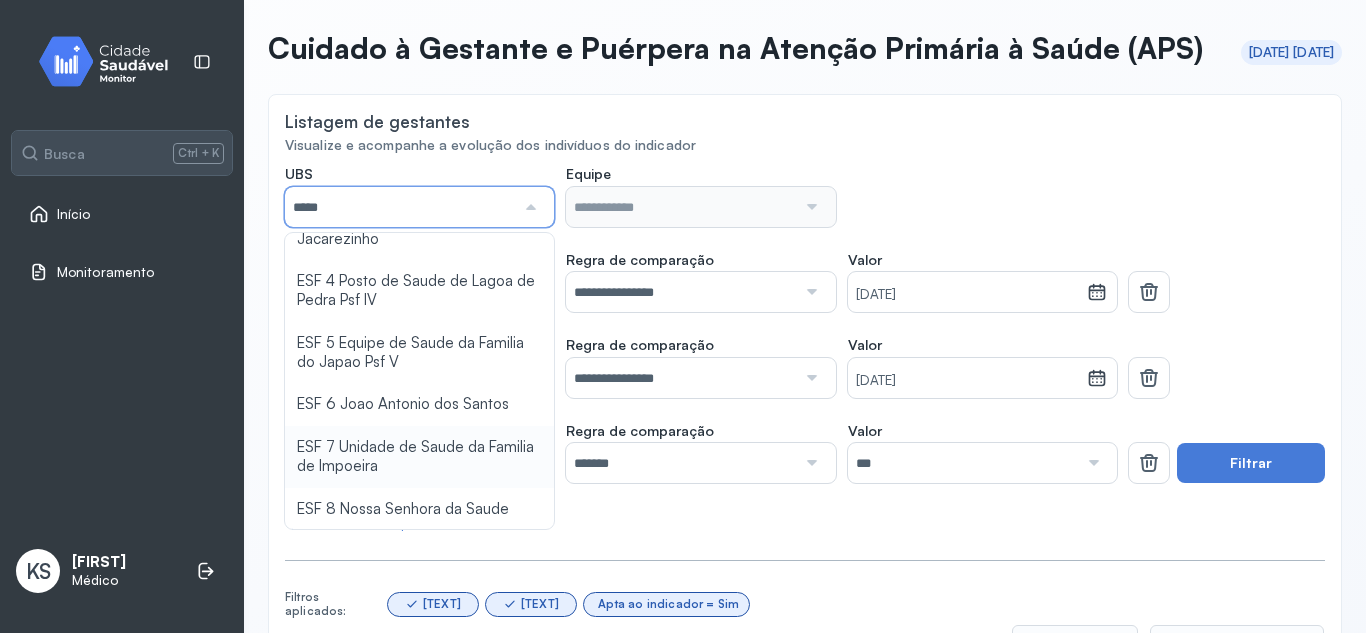 type on "*****" 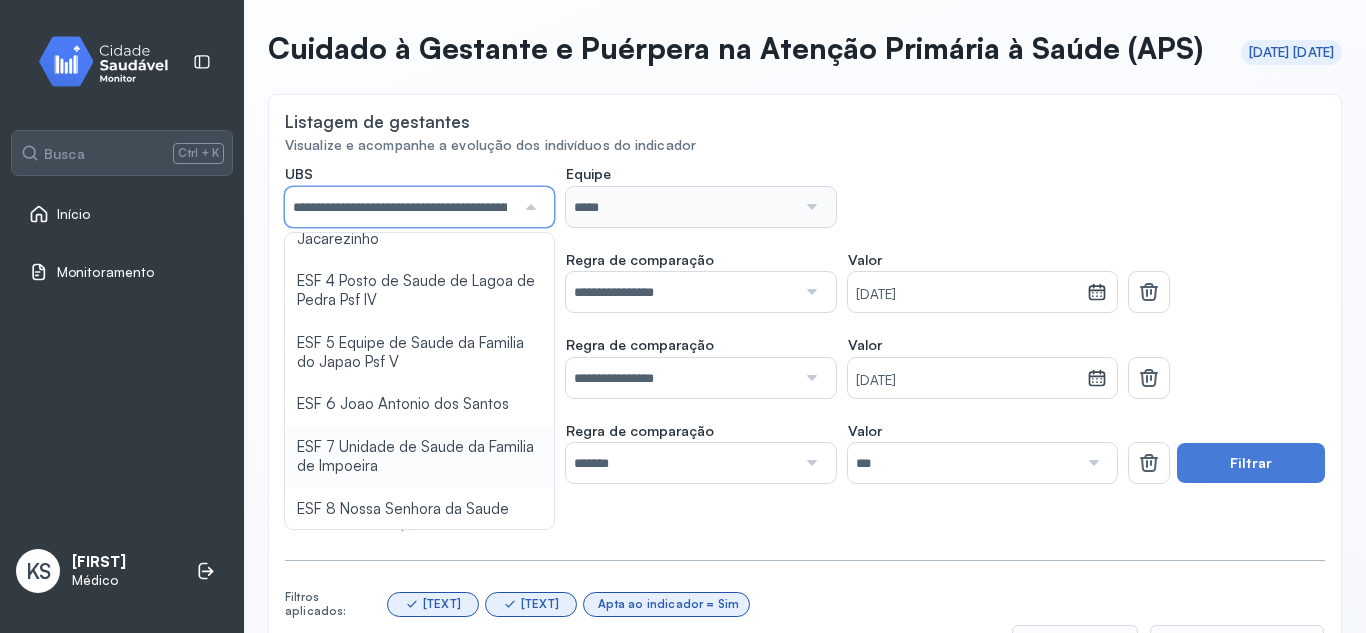 click on "**********" 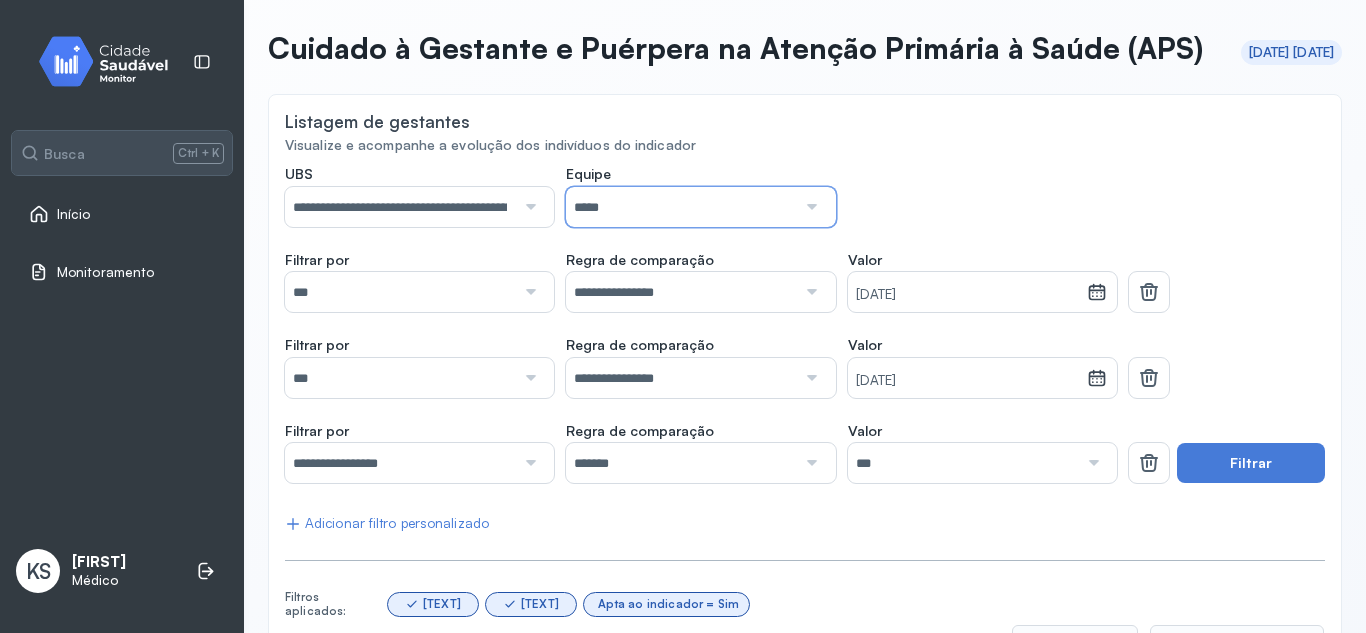 click on "*****" at bounding box center (681, 207) 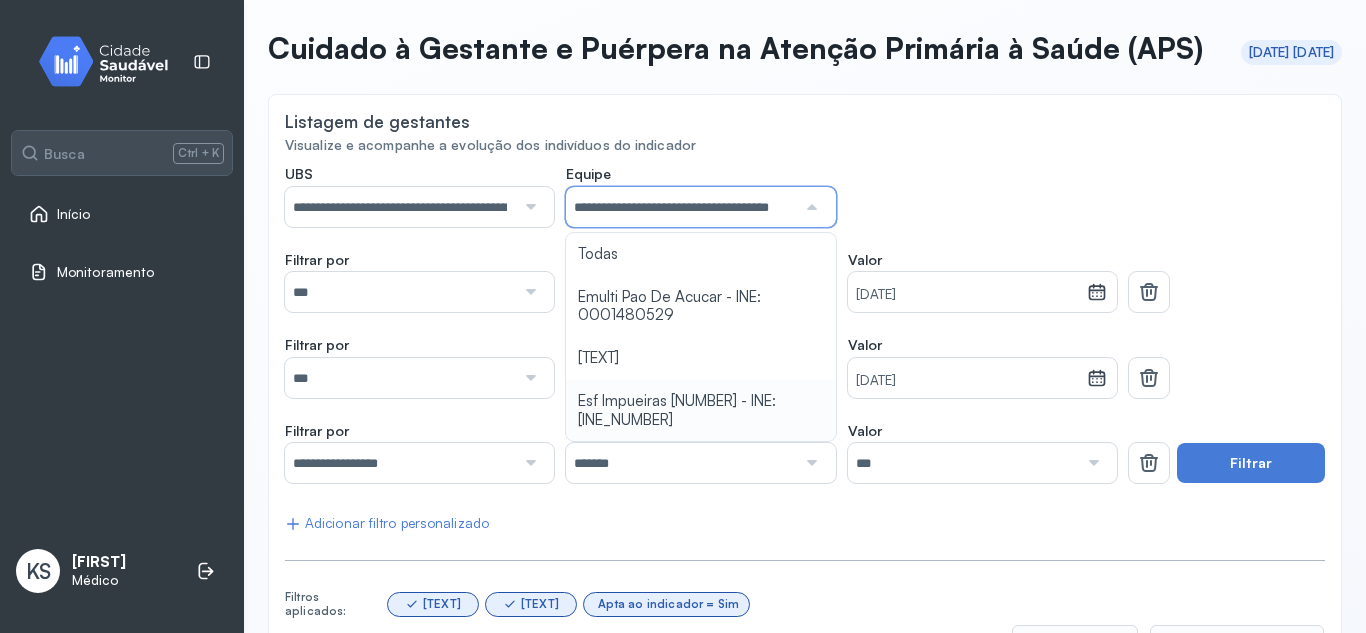 click on "**********" 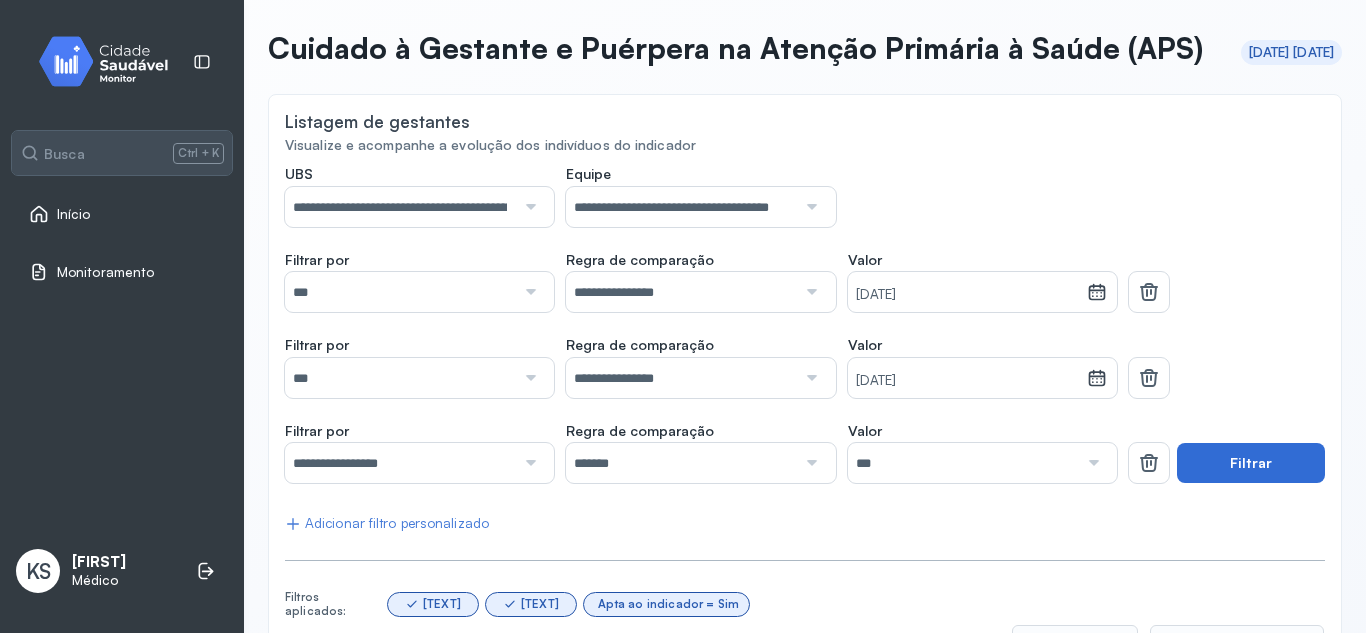 click on "Filtrar" at bounding box center [1251, 463] 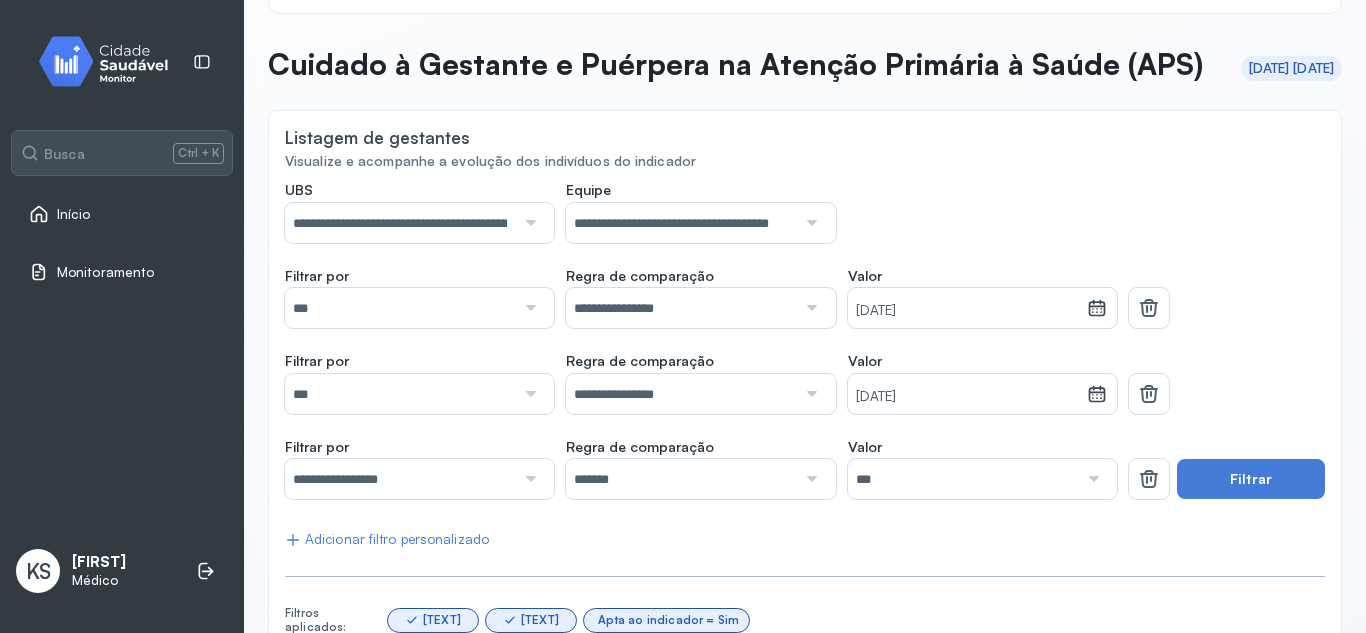 scroll, scrollTop: 63, scrollLeft: 0, axis: vertical 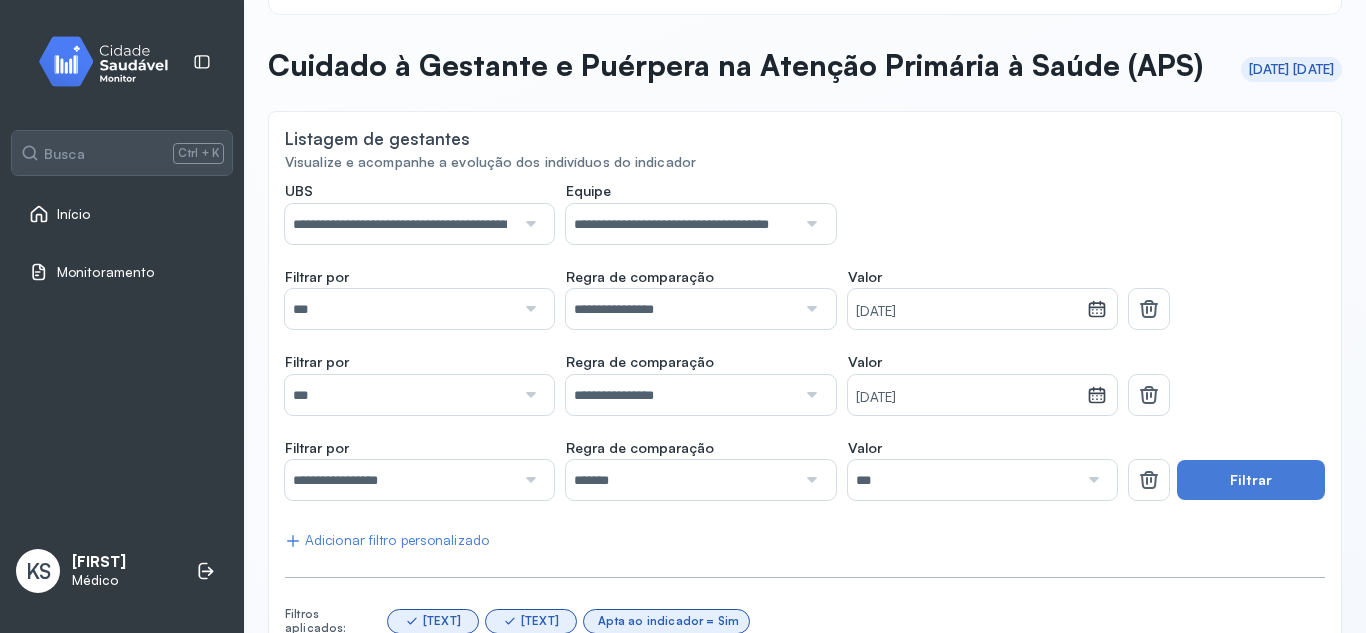 click on "Início" at bounding box center (74, 214) 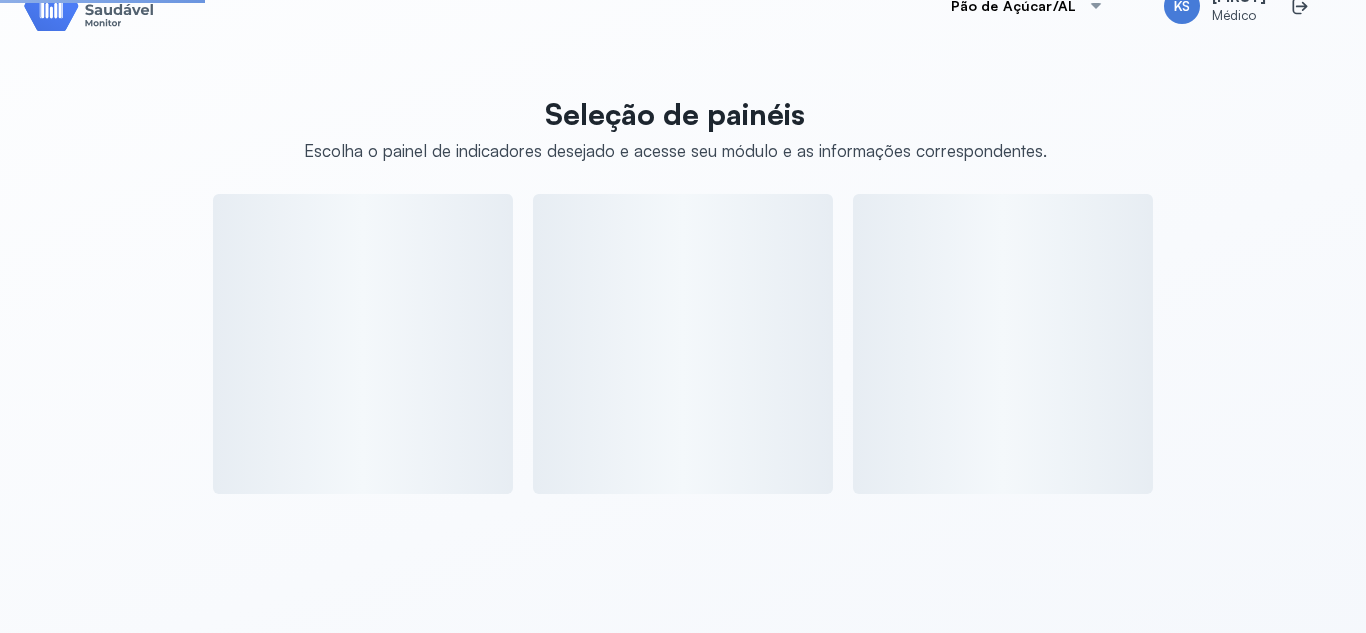 scroll, scrollTop: 63, scrollLeft: 0, axis: vertical 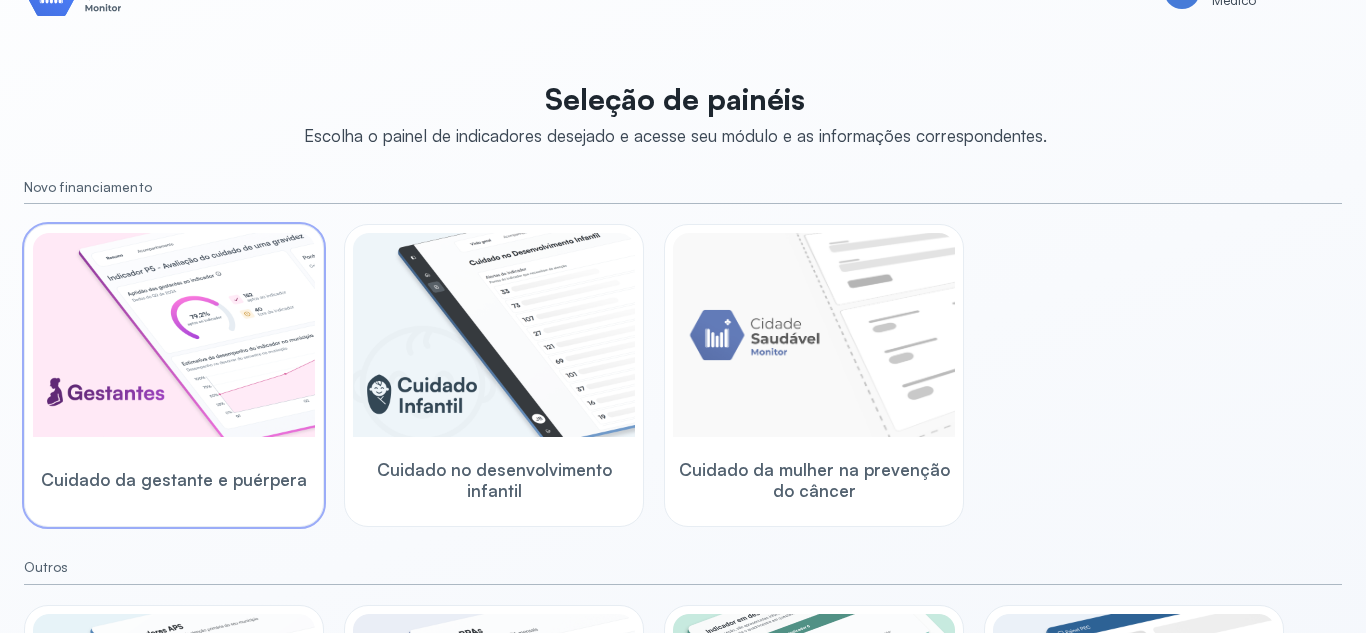 click at bounding box center [174, 335] 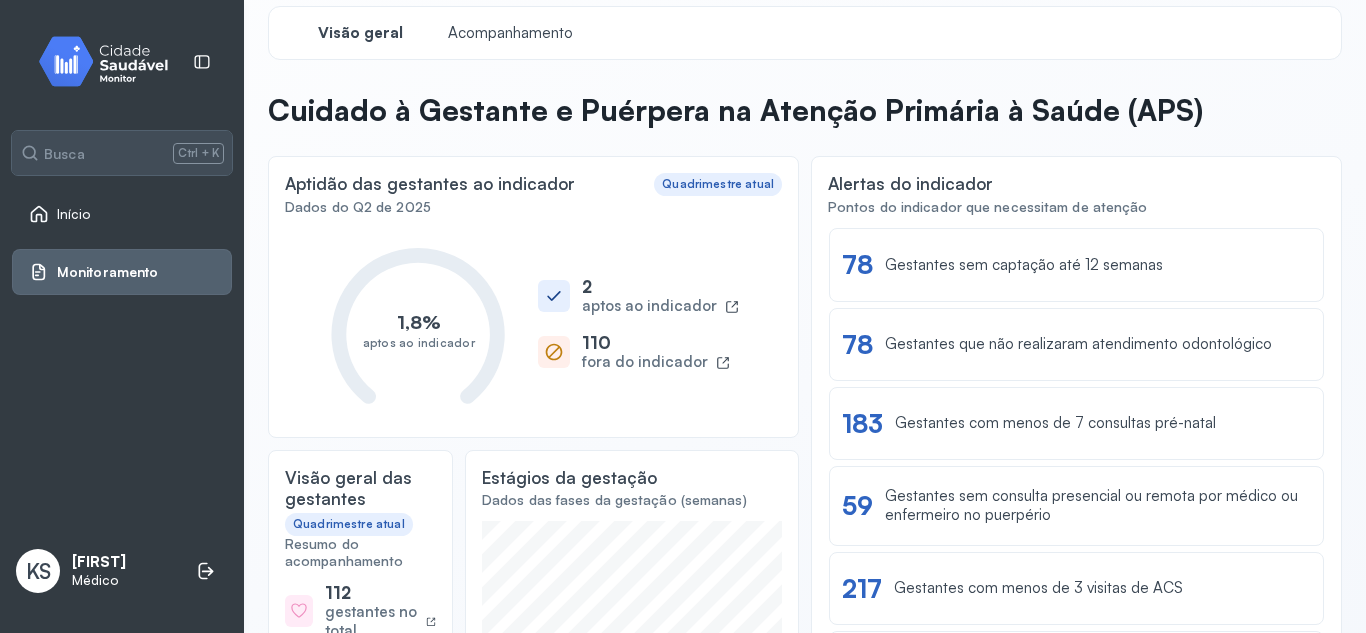 scroll, scrollTop: 0, scrollLeft: 0, axis: both 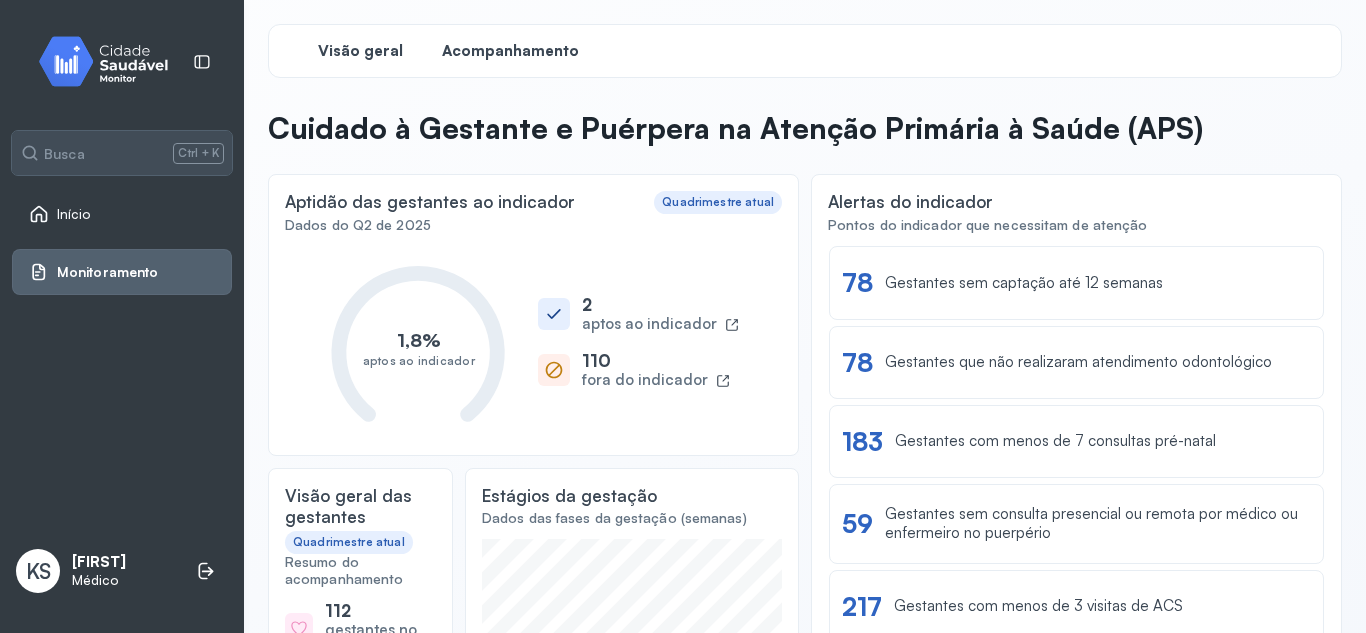 click on "Acompanhamento" 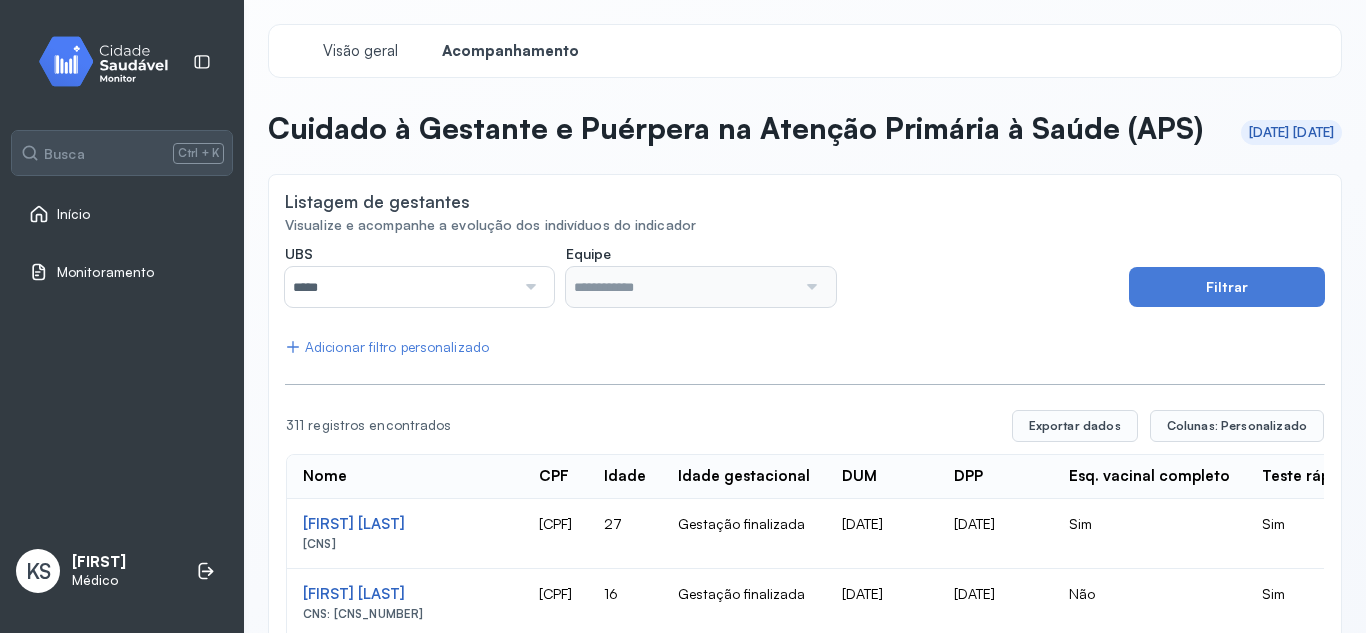 click at bounding box center (528, 287) 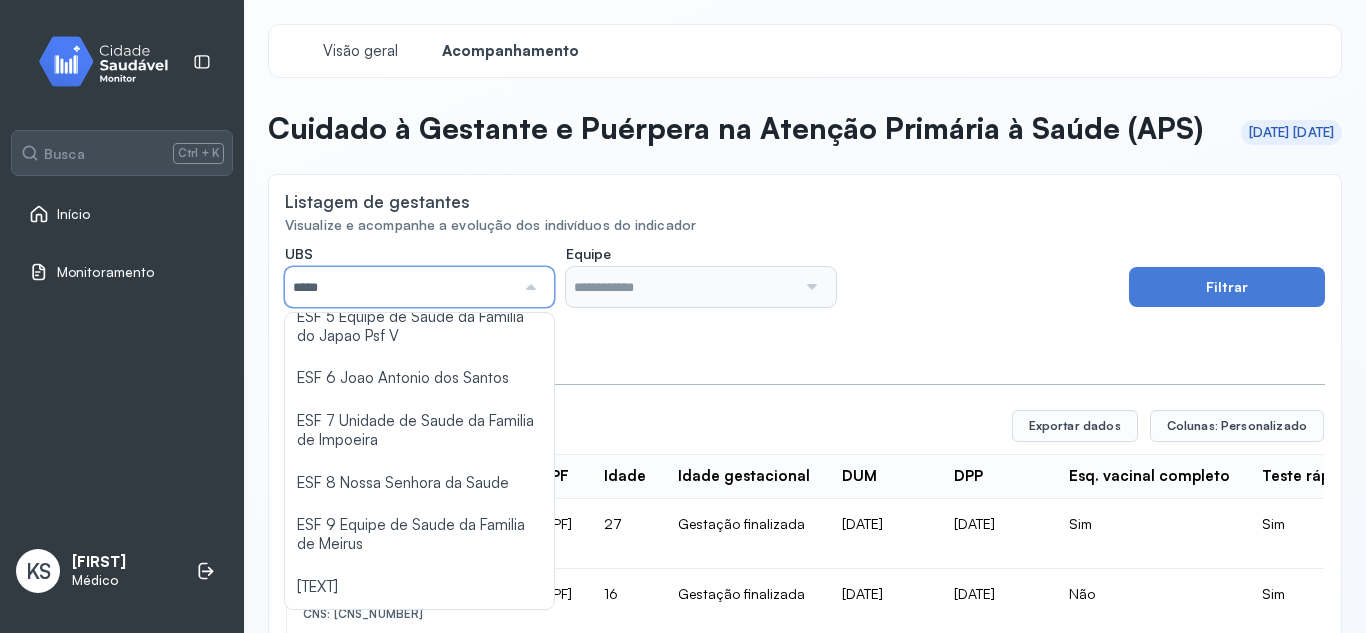 scroll, scrollTop: 438, scrollLeft: 0, axis: vertical 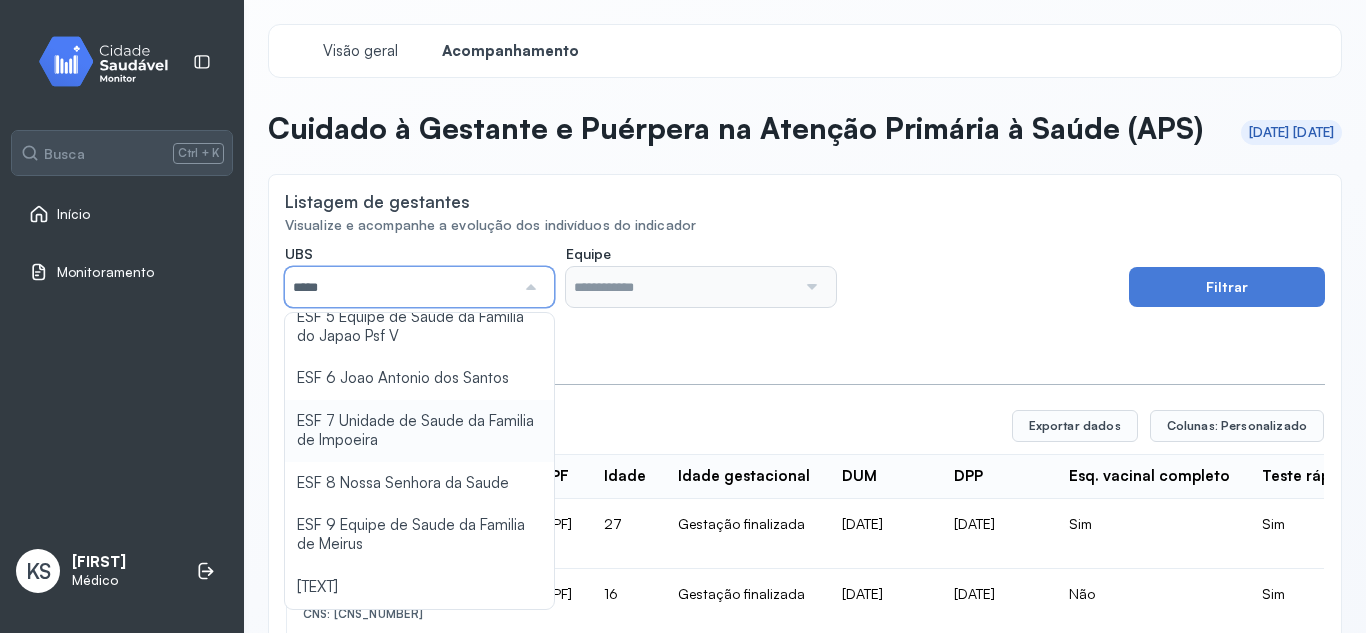 type on "*****" 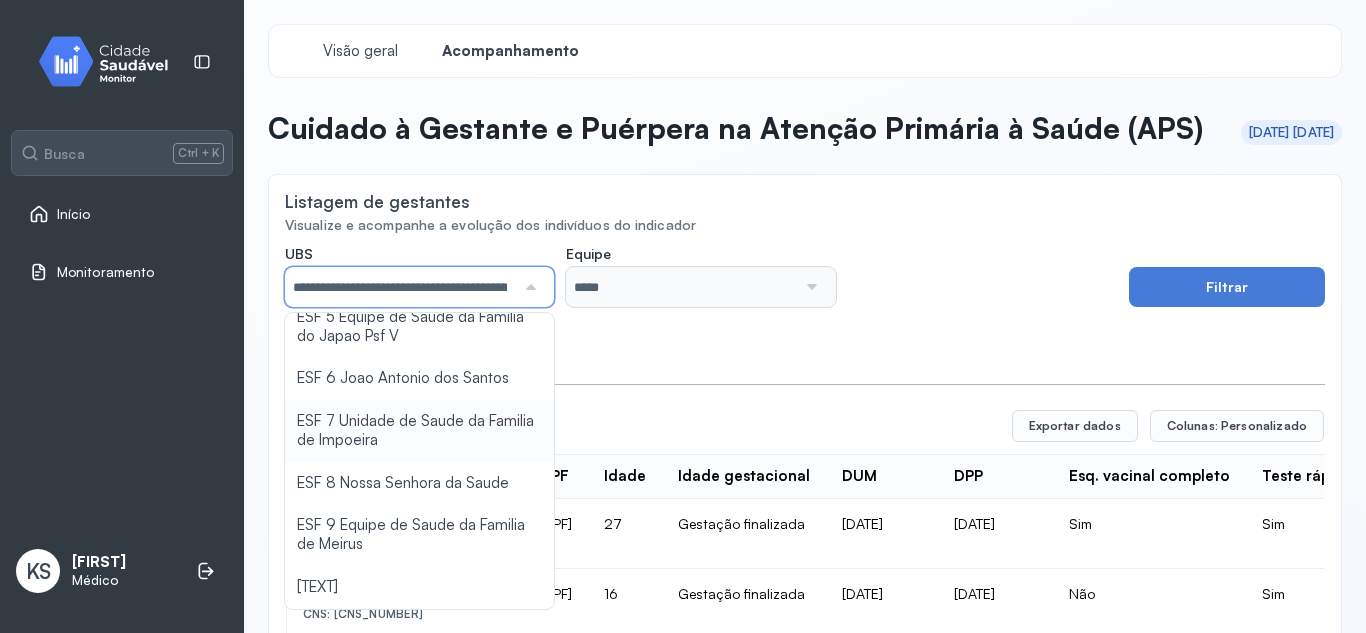 click on "**********" 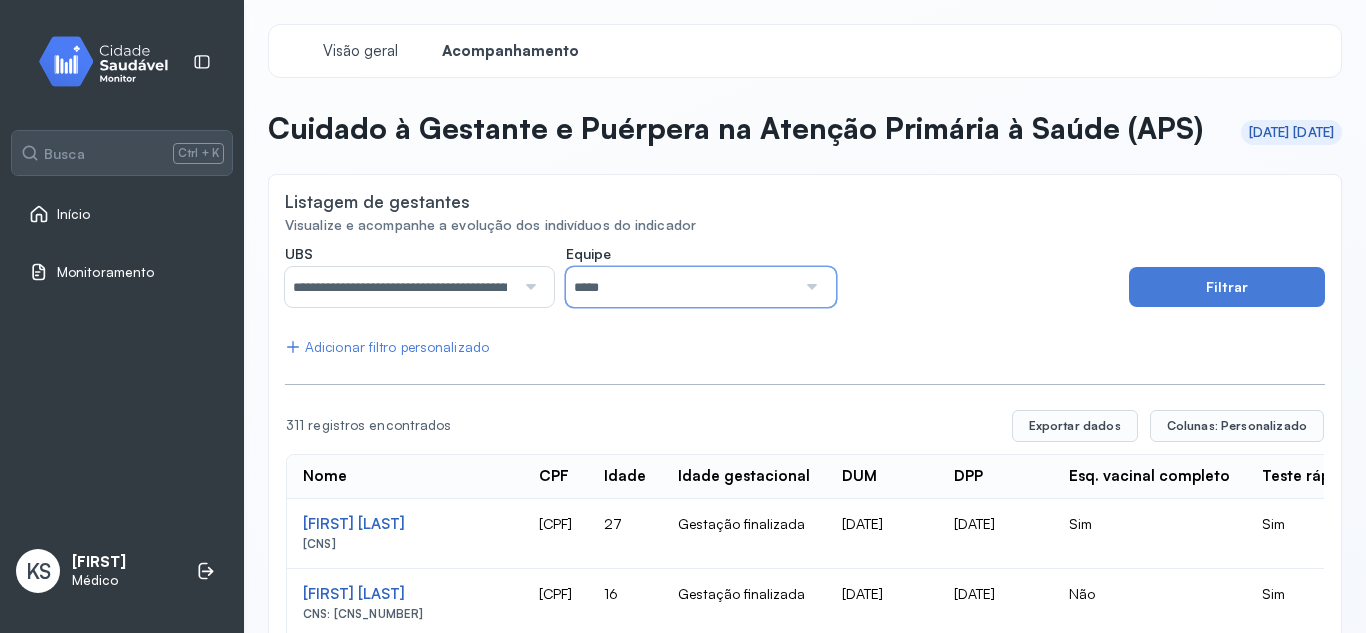 click on "*****" at bounding box center (681, 287) 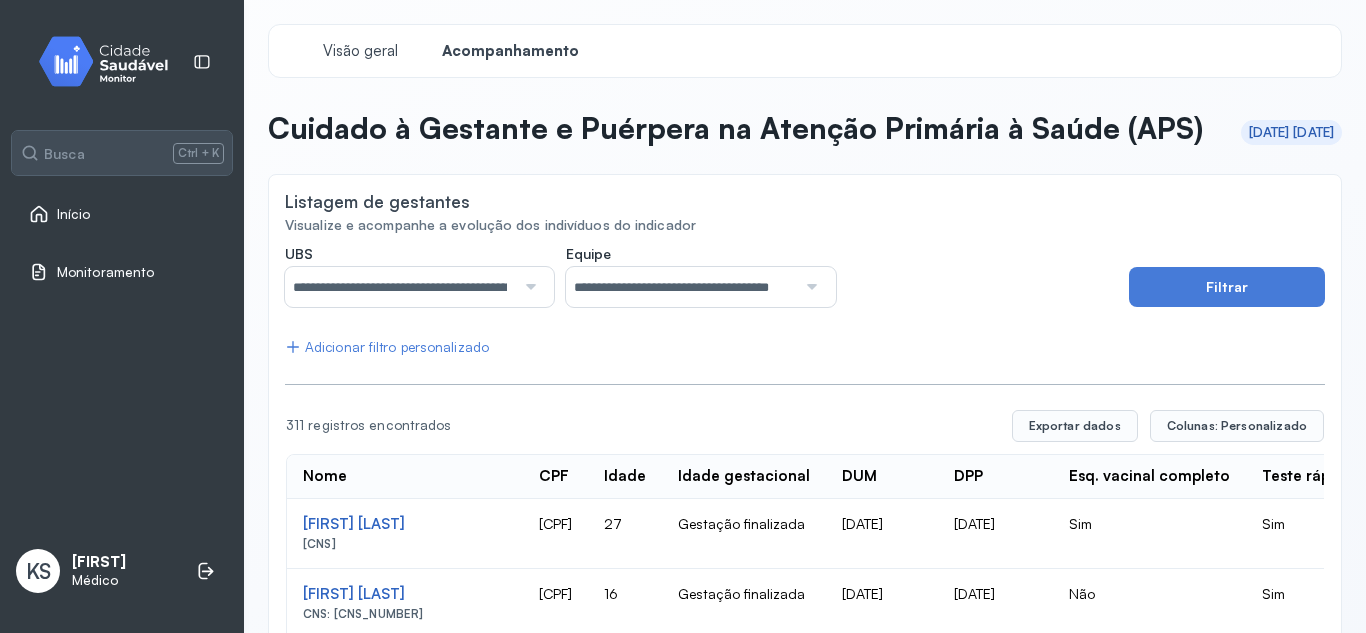 click on "**********" 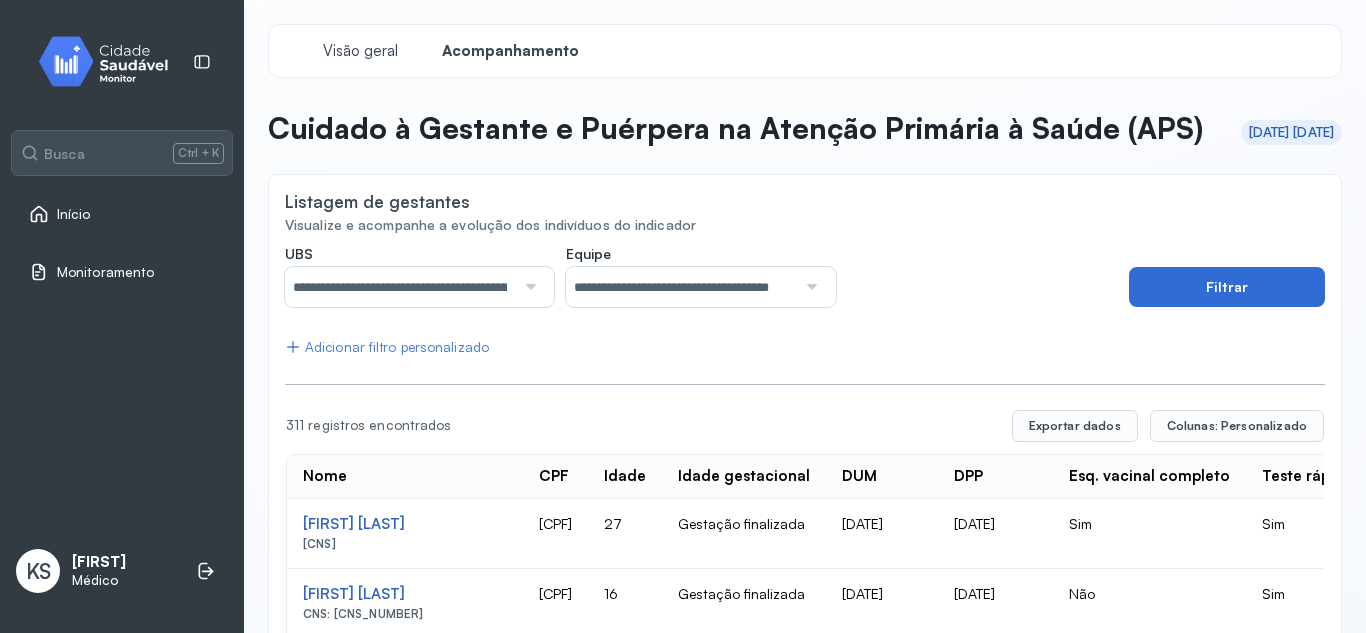 click on "Filtrar" at bounding box center [1227, 287] 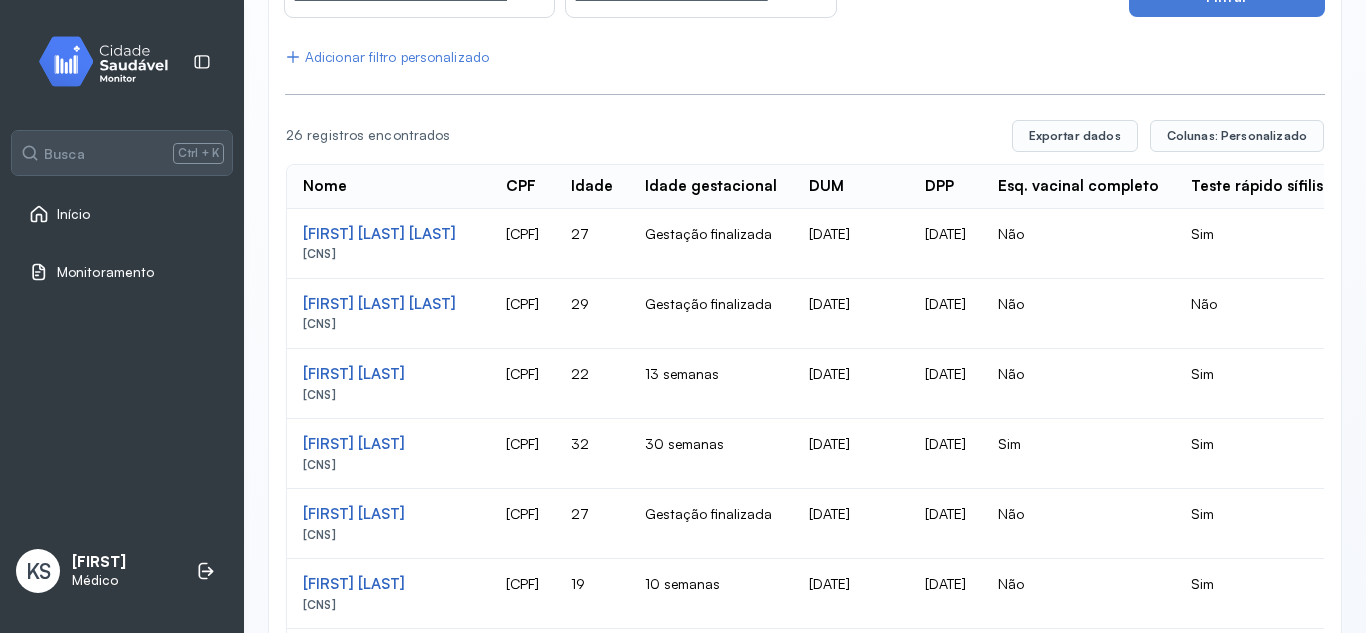 scroll, scrollTop: 289, scrollLeft: 0, axis: vertical 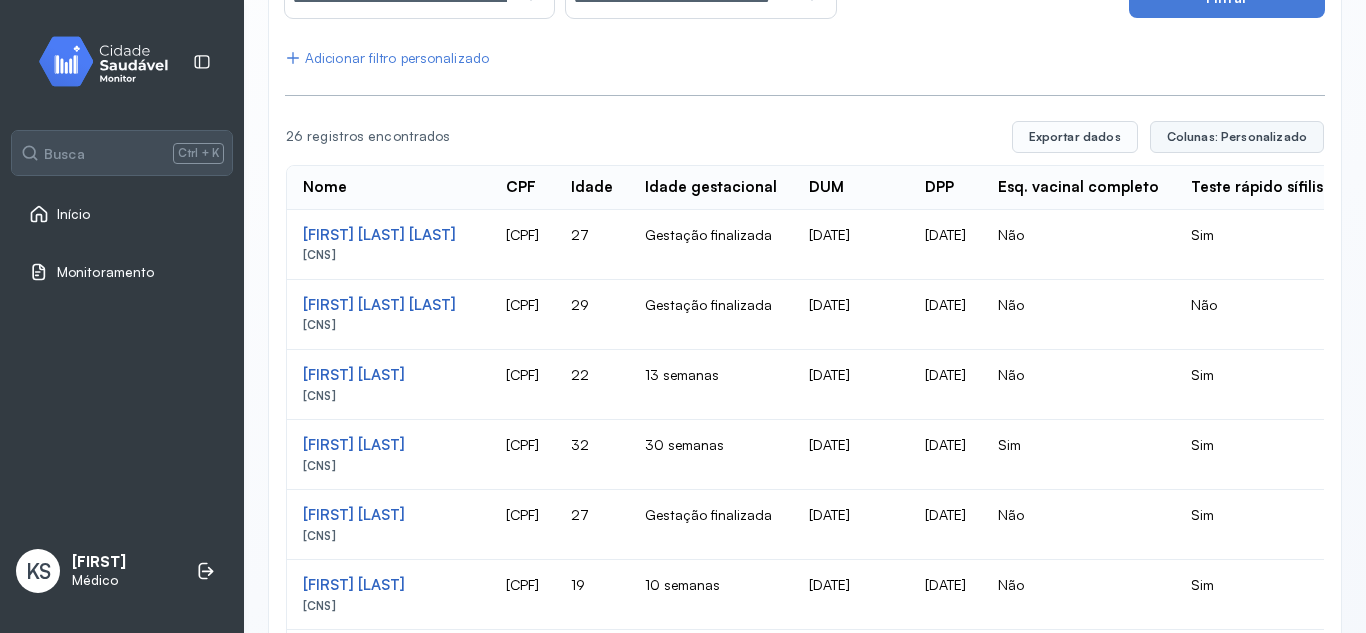 click on "Colunas: Personalizado" 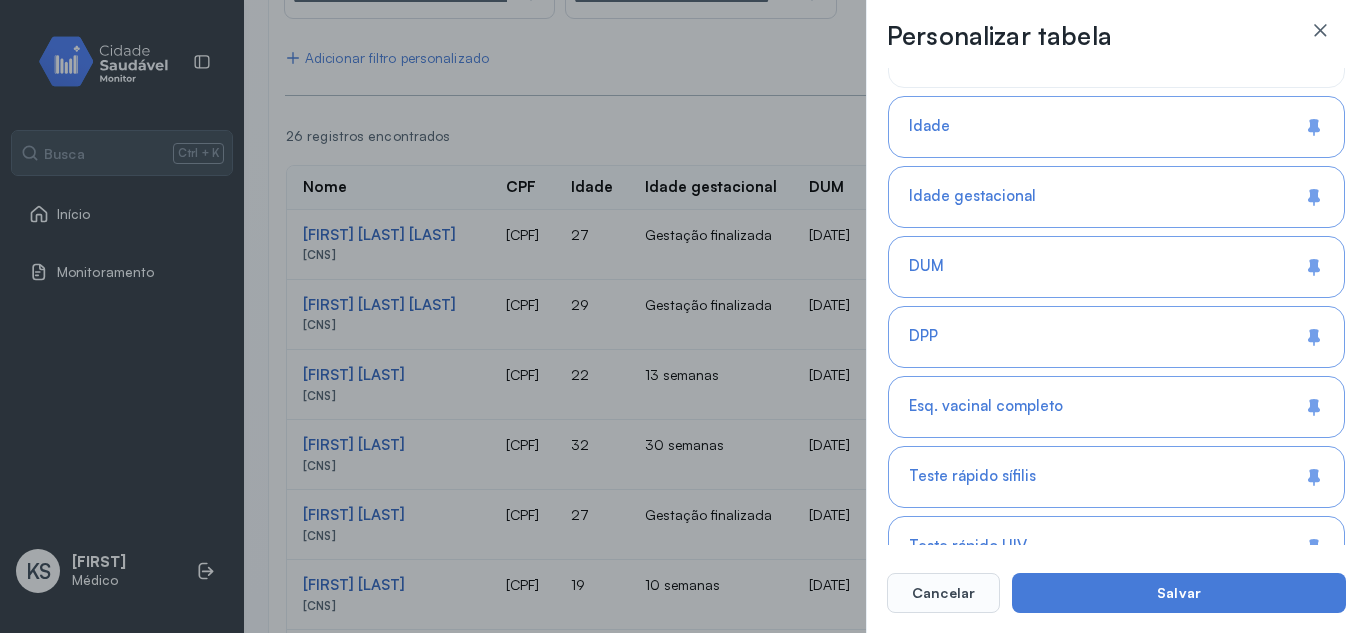 scroll, scrollTop: 436, scrollLeft: 0, axis: vertical 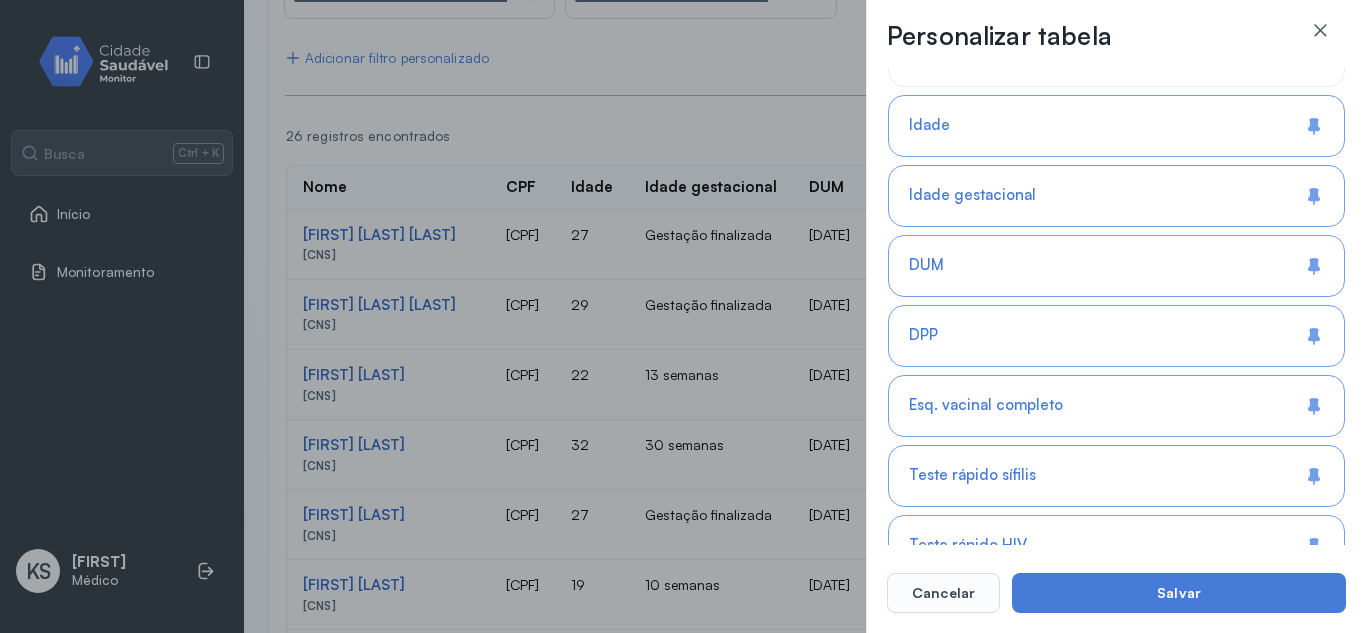 click on "Idade gestacional" 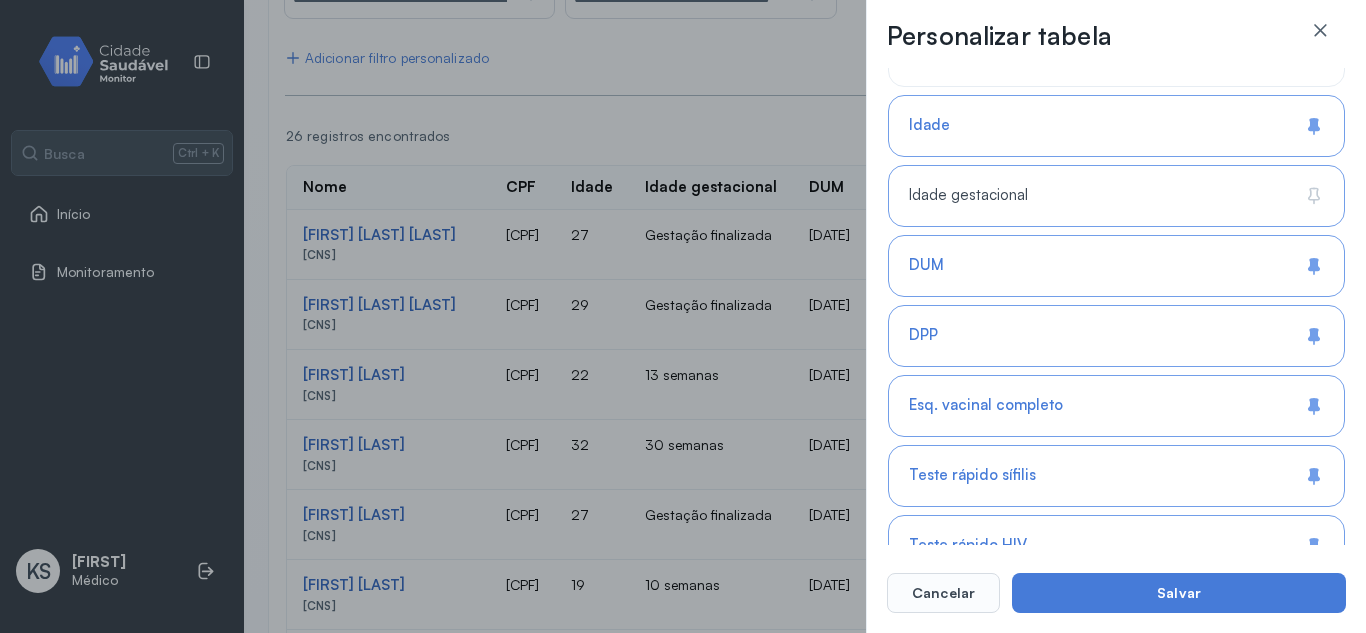 click on "Idade gestacional" 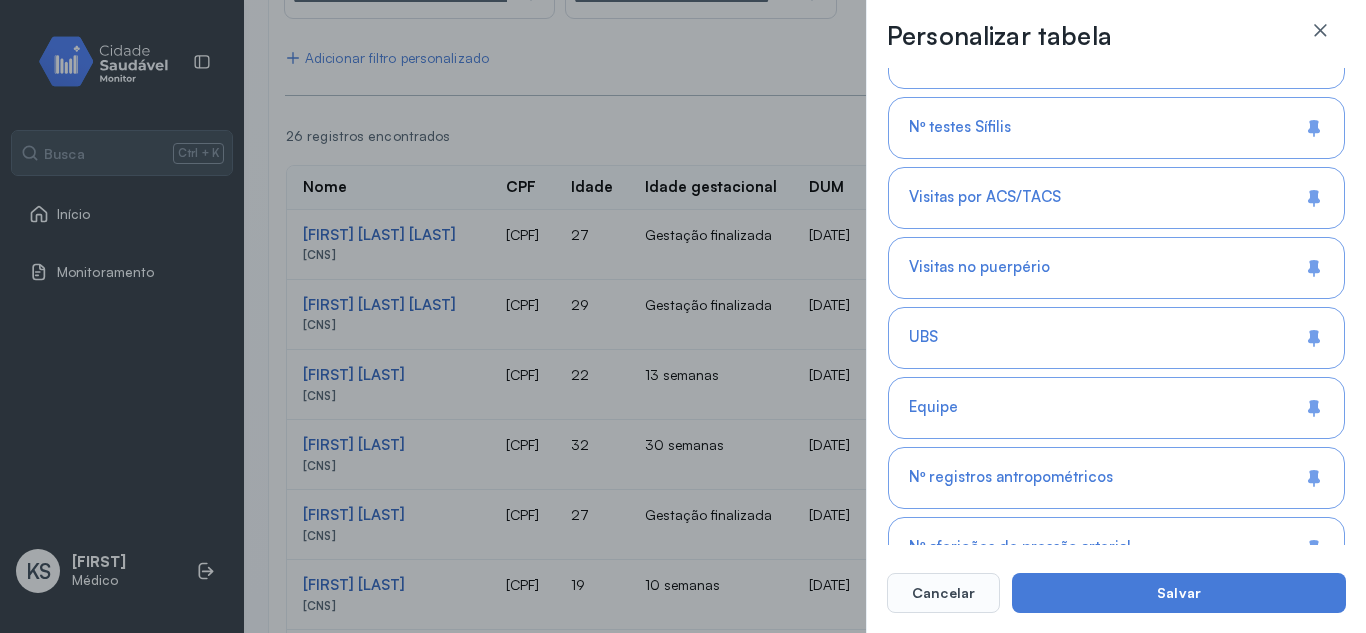 scroll, scrollTop: 1350, scrollLeft: 0, axis: vertical 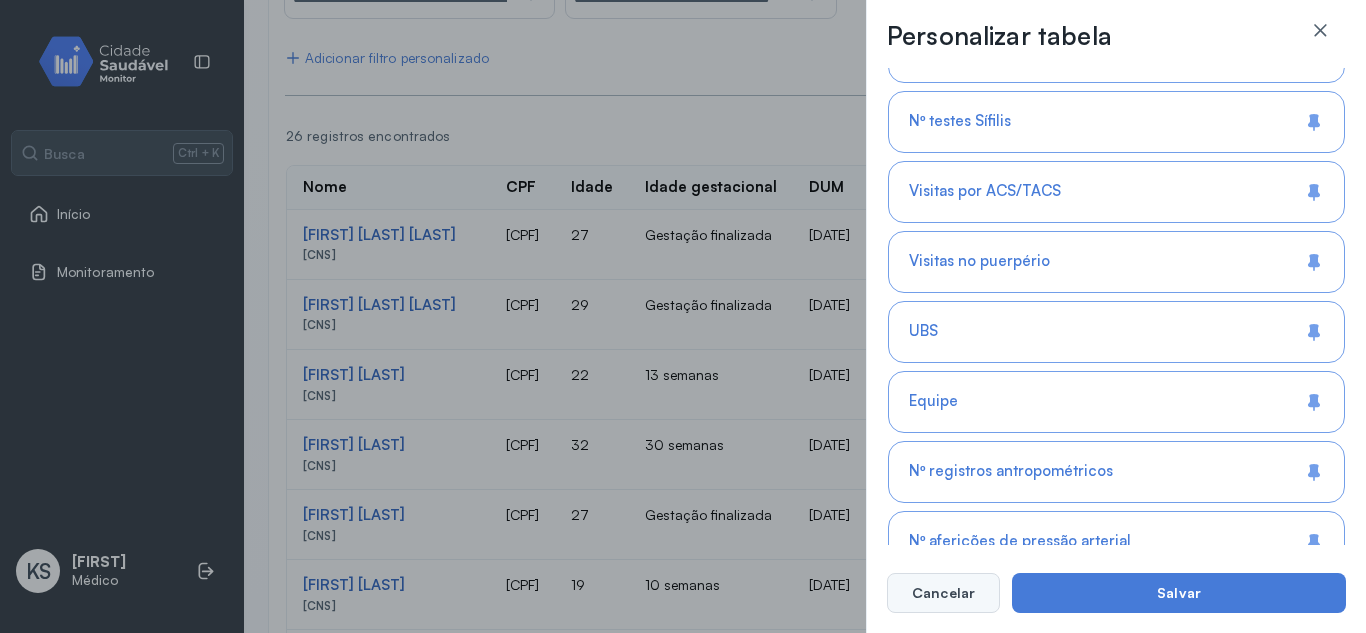 click on "Cancelar" at bounding box center (943, 593) 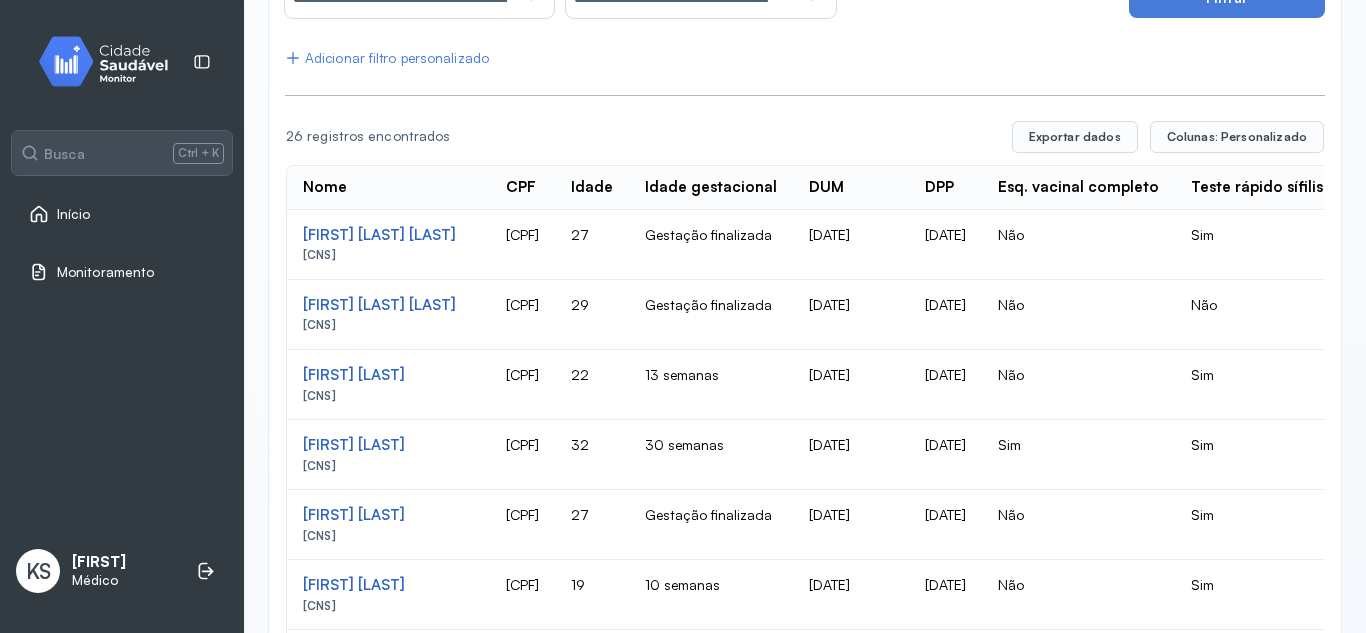 click on "Adicionar filtro personalizado" 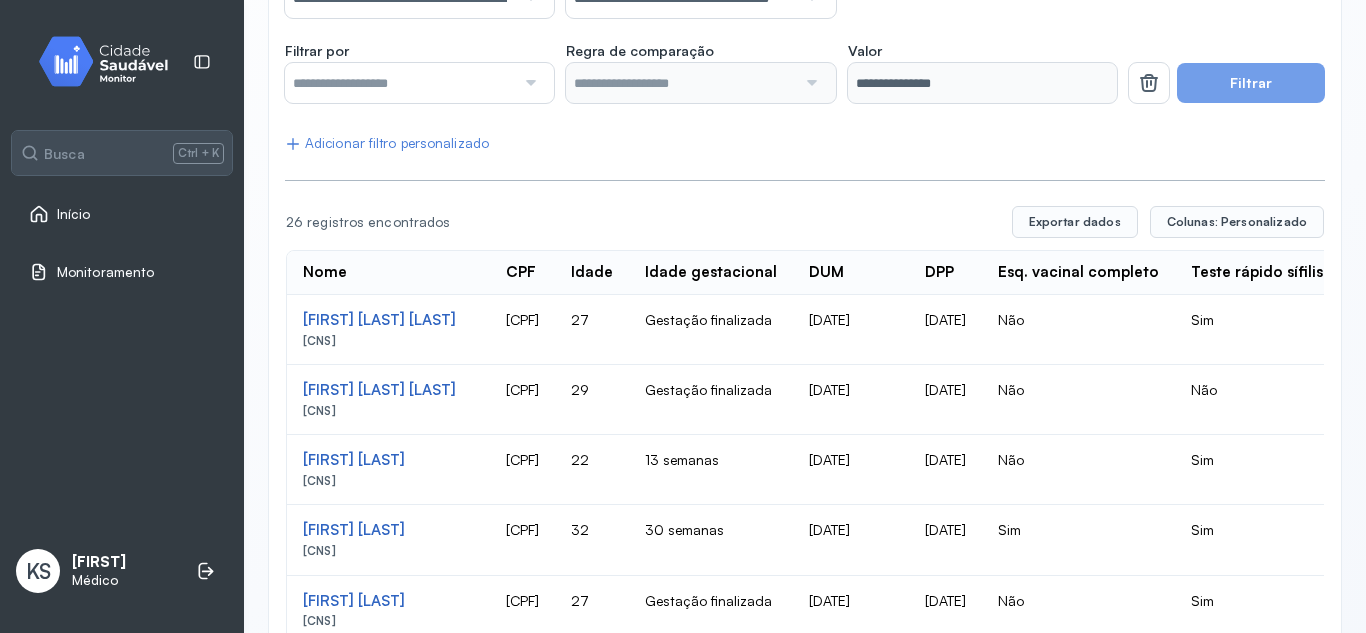 click at bounding box center [528, 83] 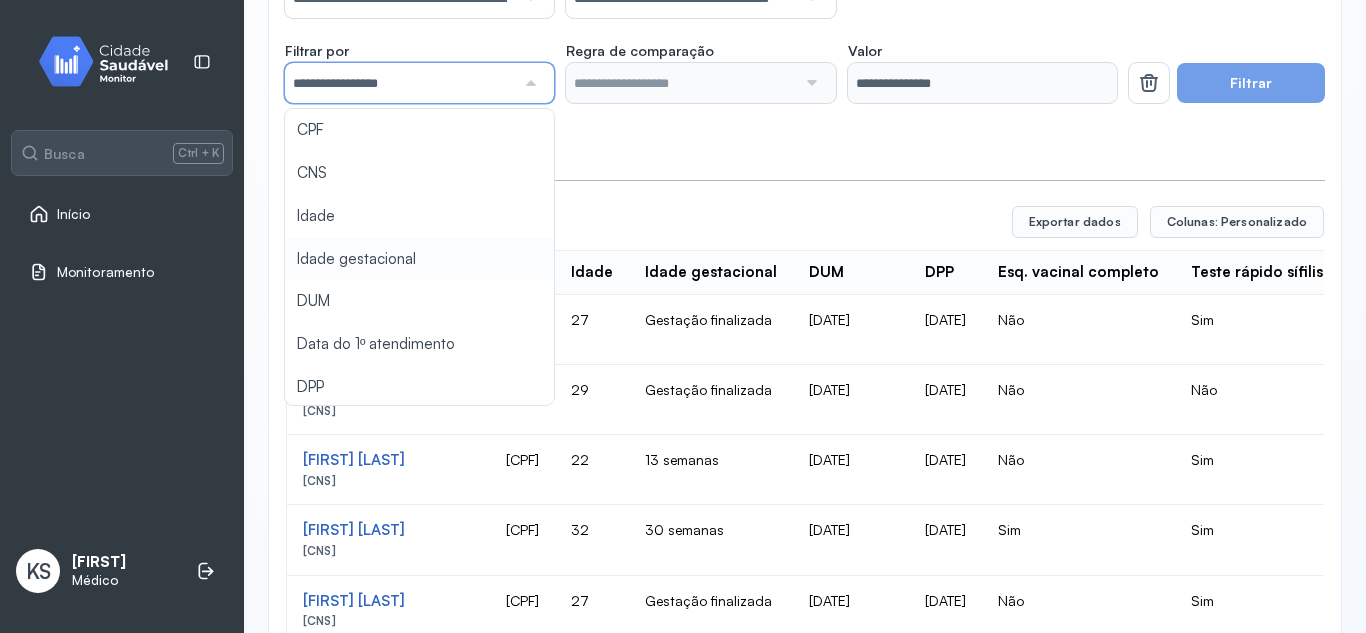 type on "*******" 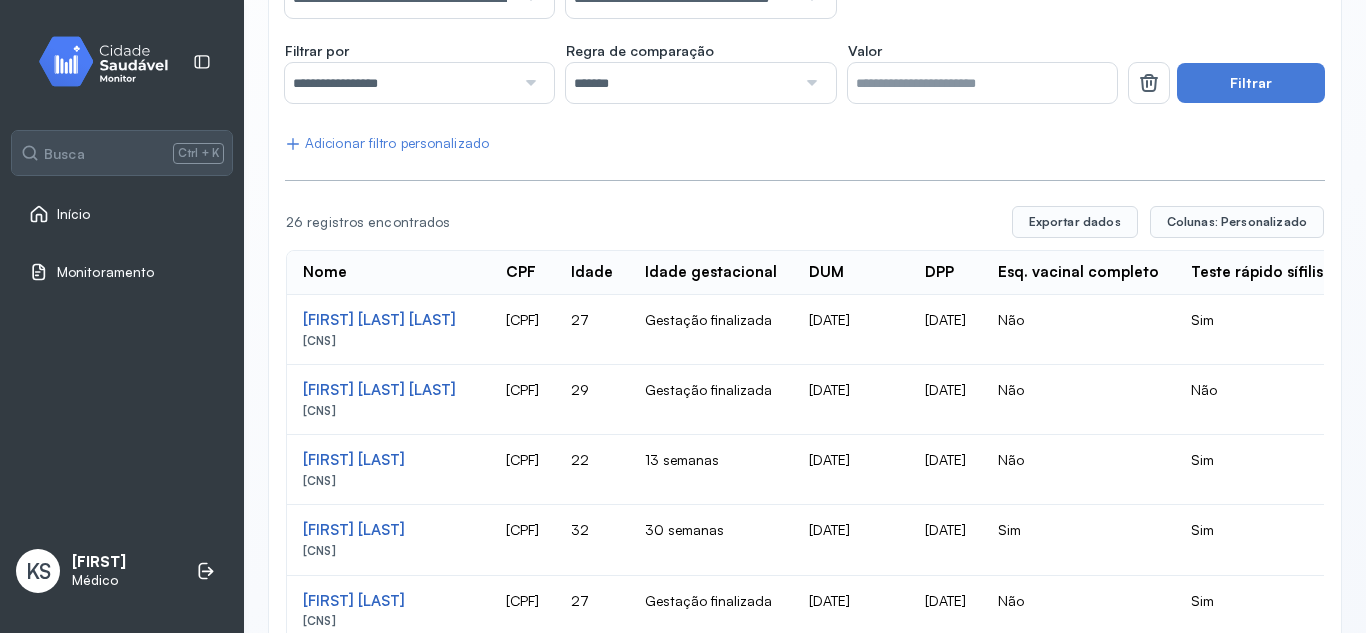 click on "**********" 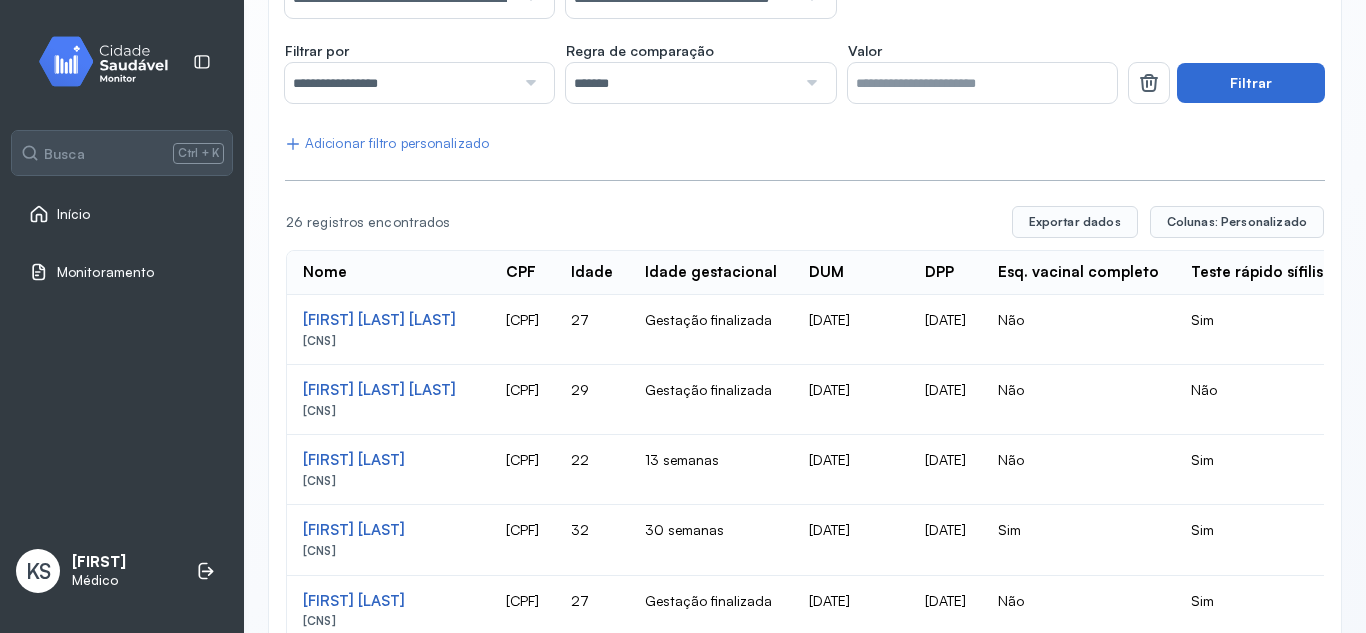 click on "Filtrar" at bounding box center [1251, 83] 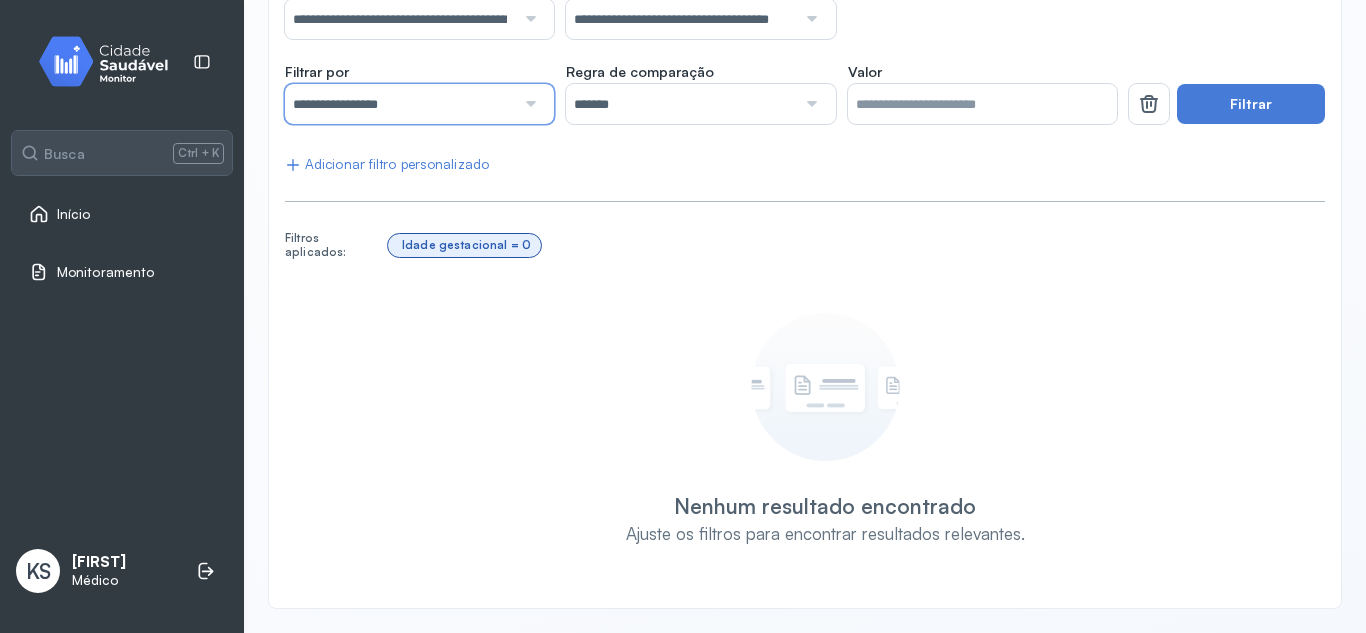 click on "**********" at bounding box center [400, 104] 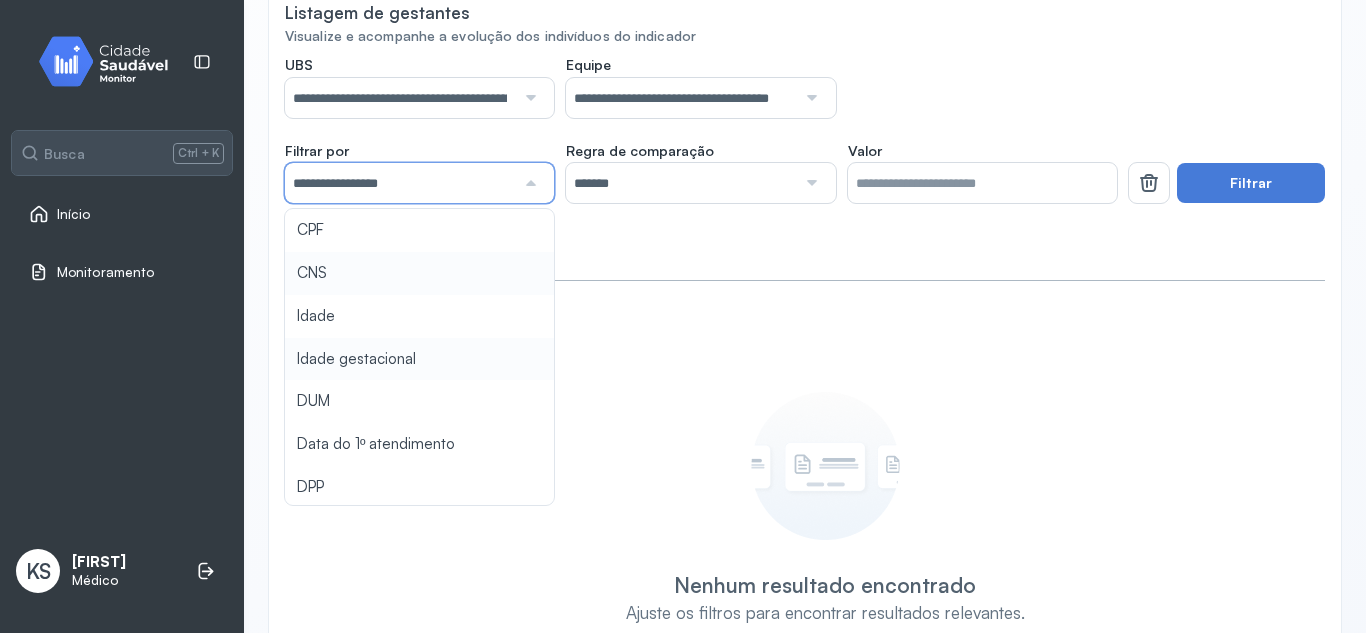 scroll, scrollTop: 186, scrollLeft: 0, axis: vertical 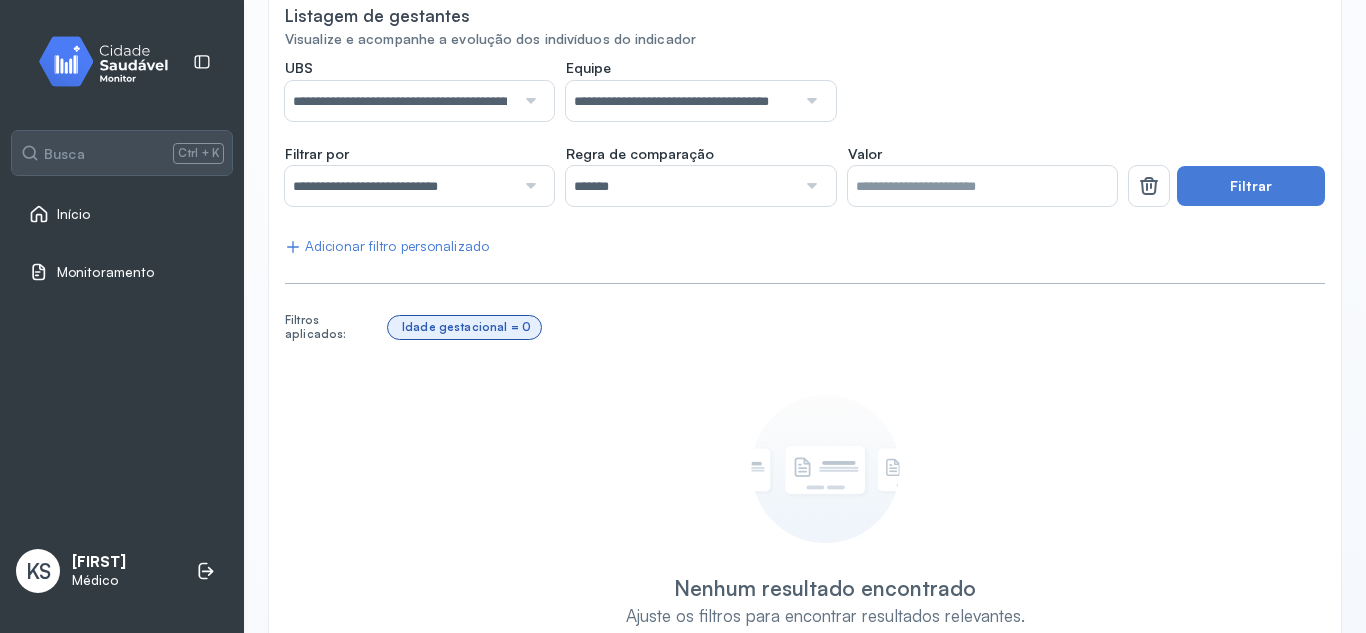 click on "**********" 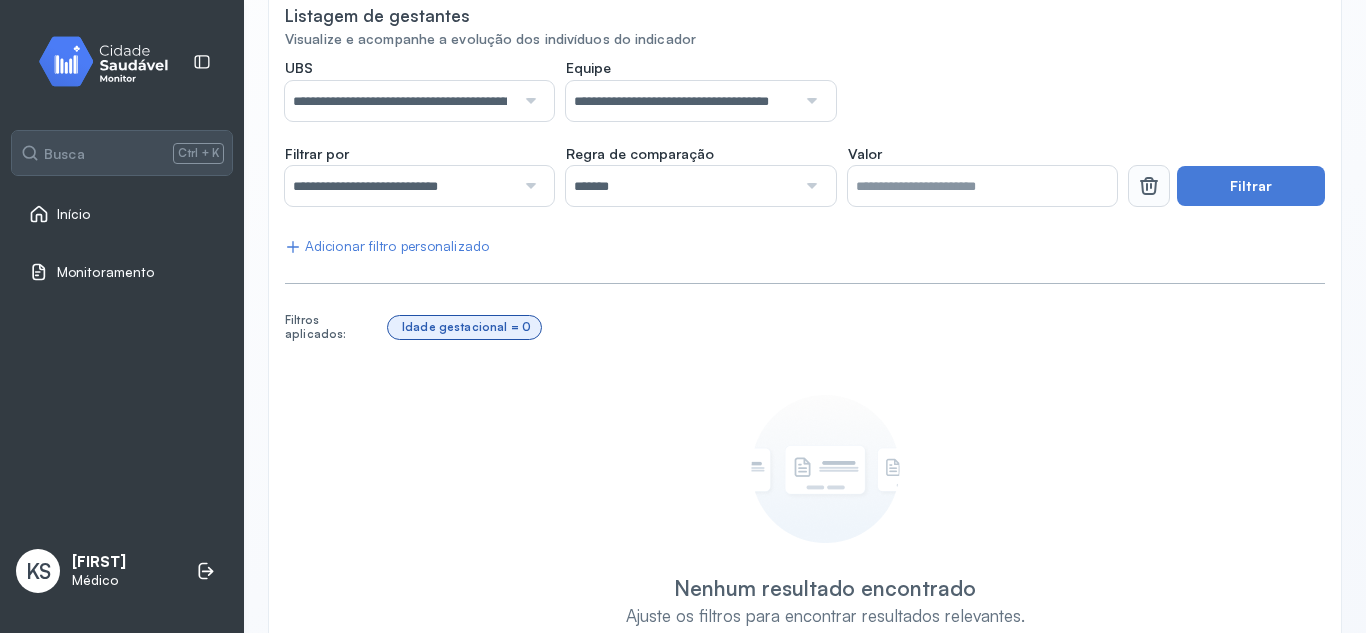 click at bounding box center (1149, 186) 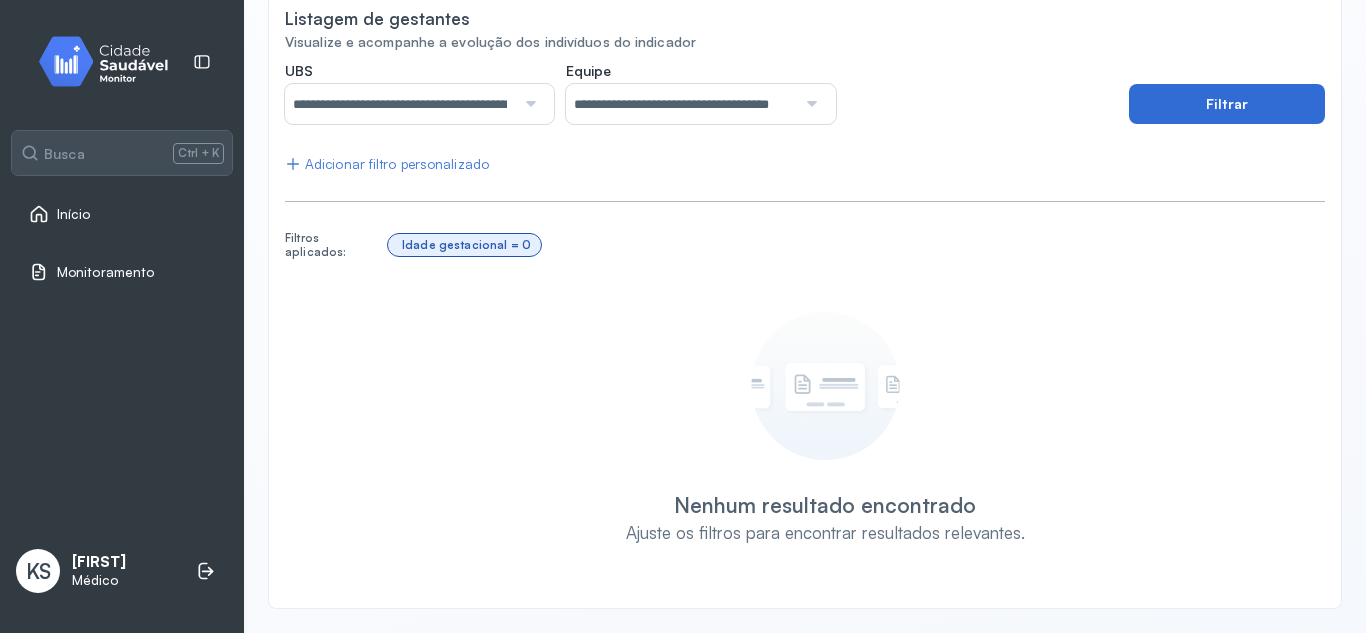 click on "Filtrar" at bounding box center [1227, 104] 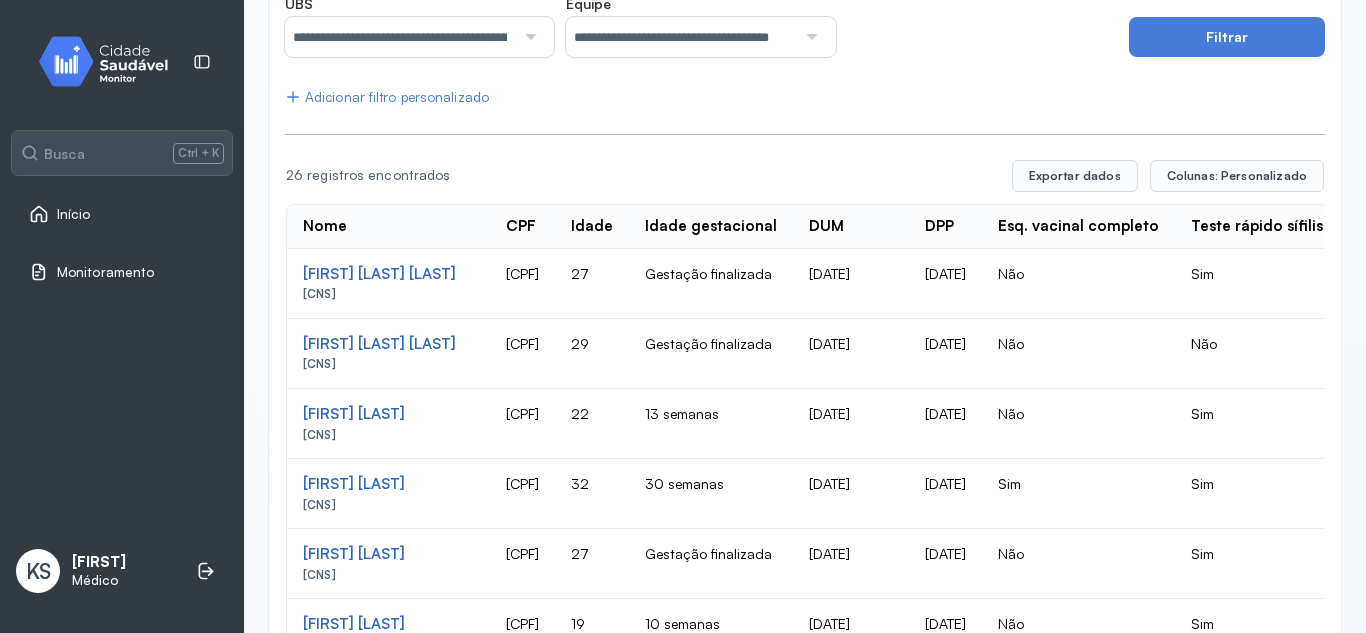 scroll, scrollTop: 251, scrollLeft: 0, axis: vertical 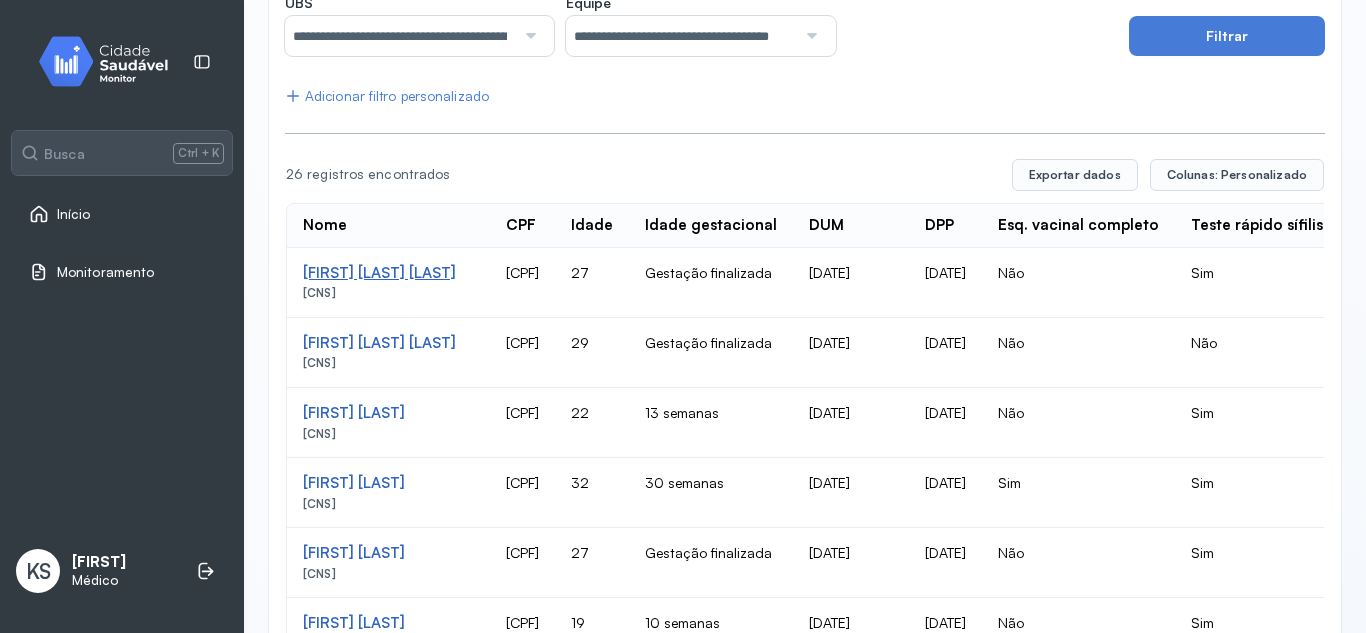 click on "[FIRST] [LAST] [LAST]" at bounding box center (388, 273) 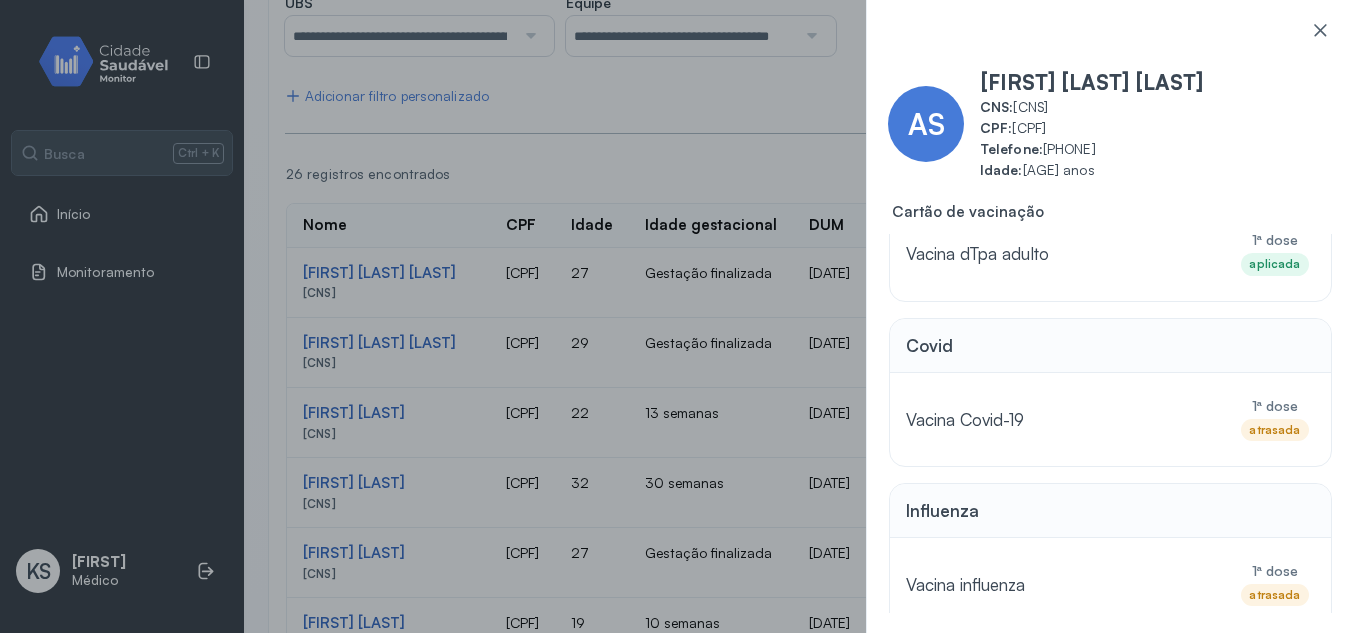 scroll, scrollTop: 673, scrollLeft: 0, axis: vertical 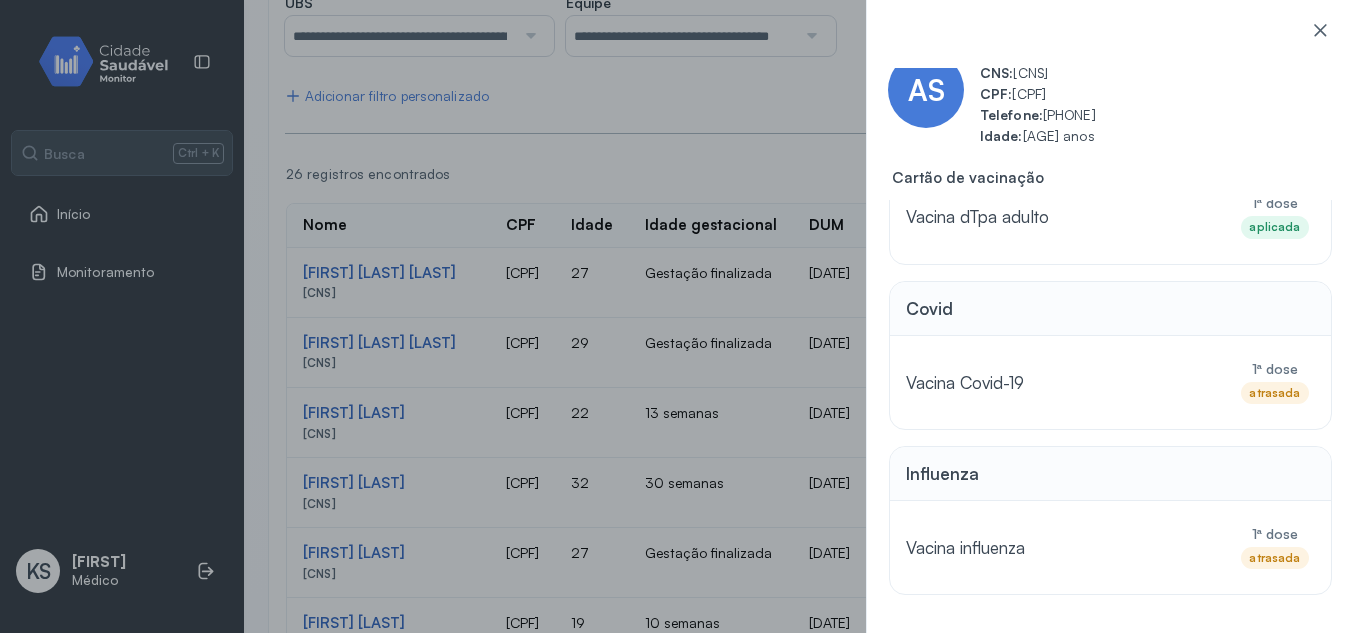 click on "Vacina influenza" at bounding box center [965, 547] 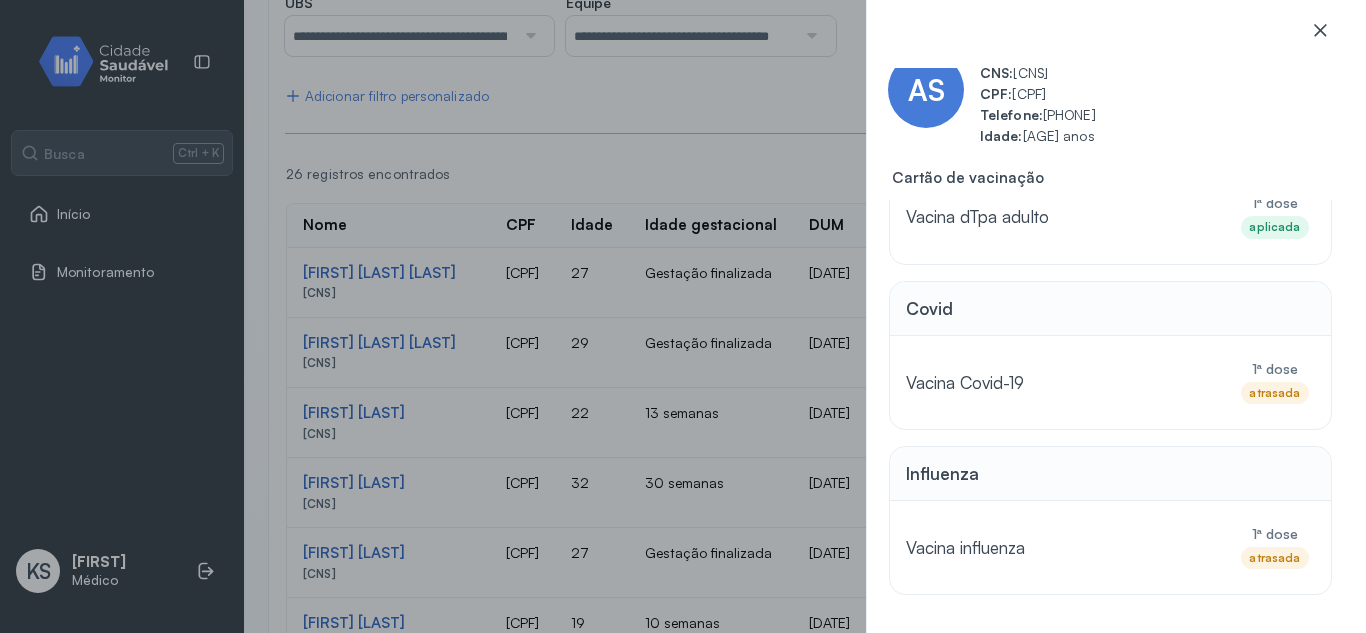 click 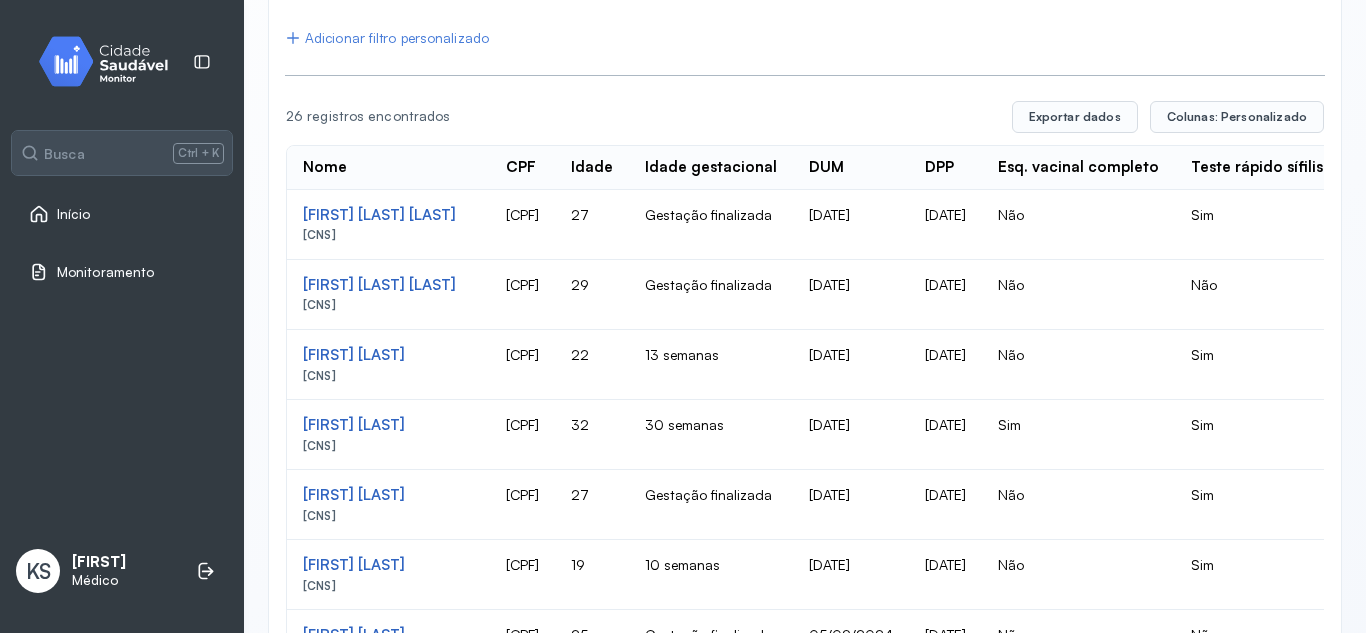 scroll, scrollTop: 310, scrollLeft: 0, axis: vertical 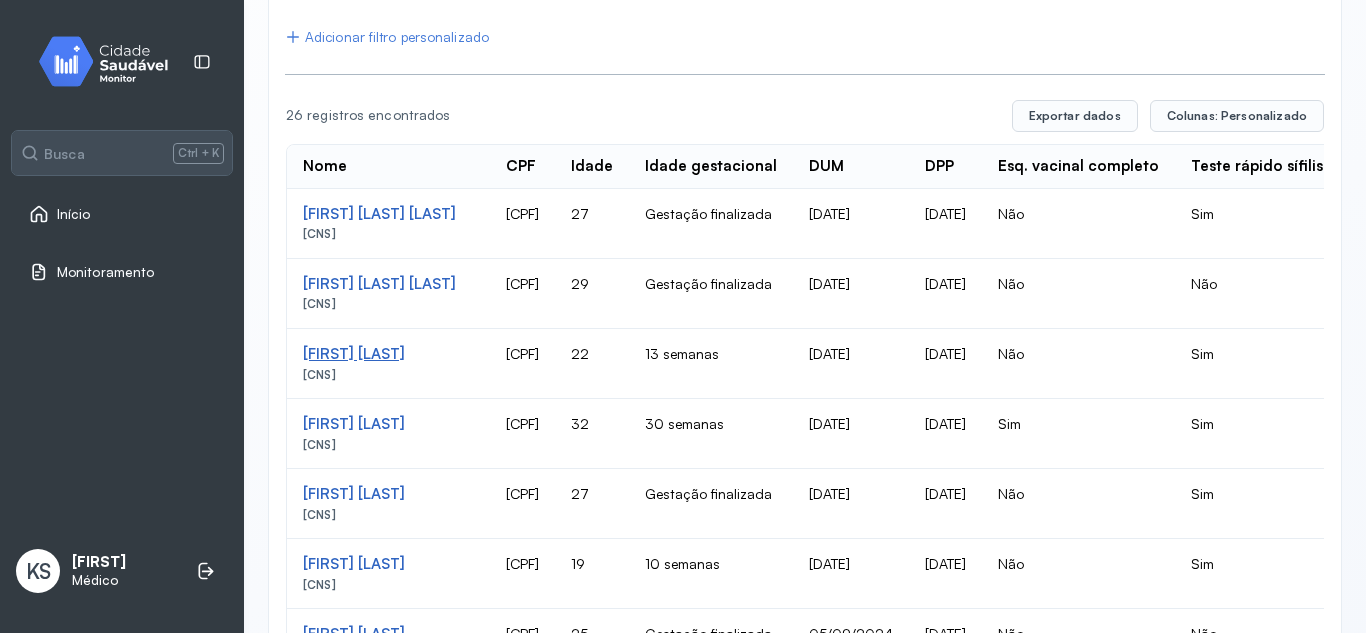 click on "[FIRST] [LAST]" at bounding box center (388, 214) 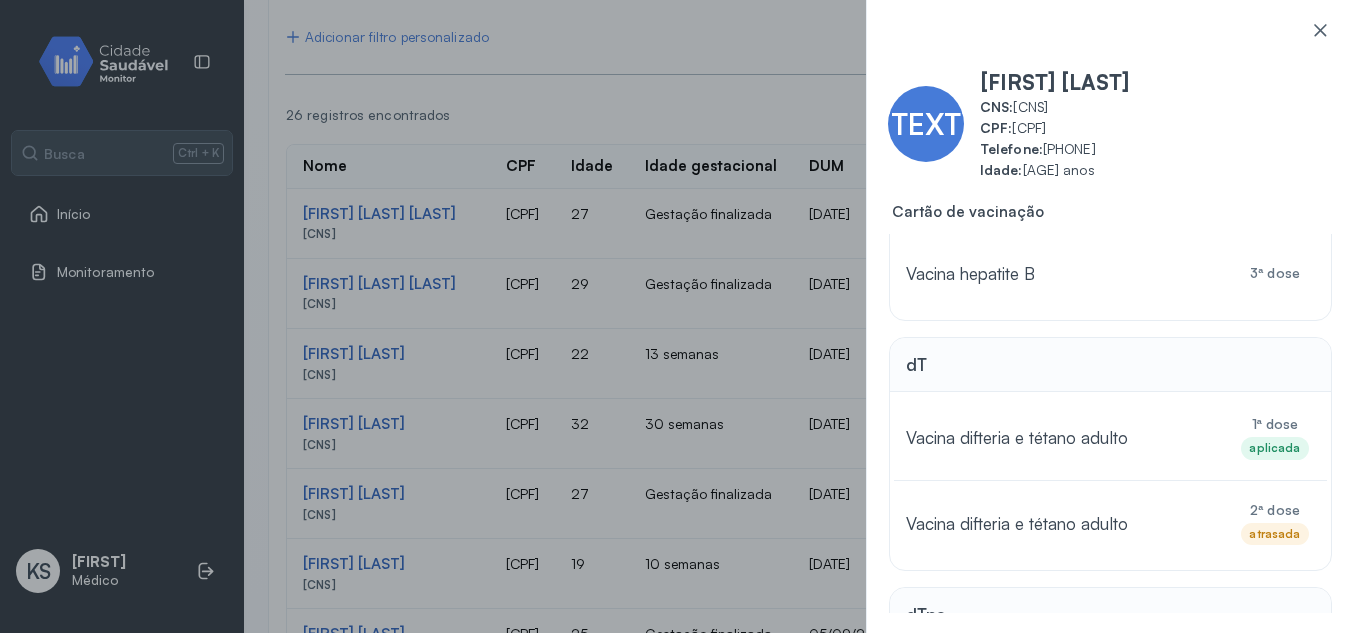 scroll, scrollTop: 230, scrollLeft: 0, axis: vertical 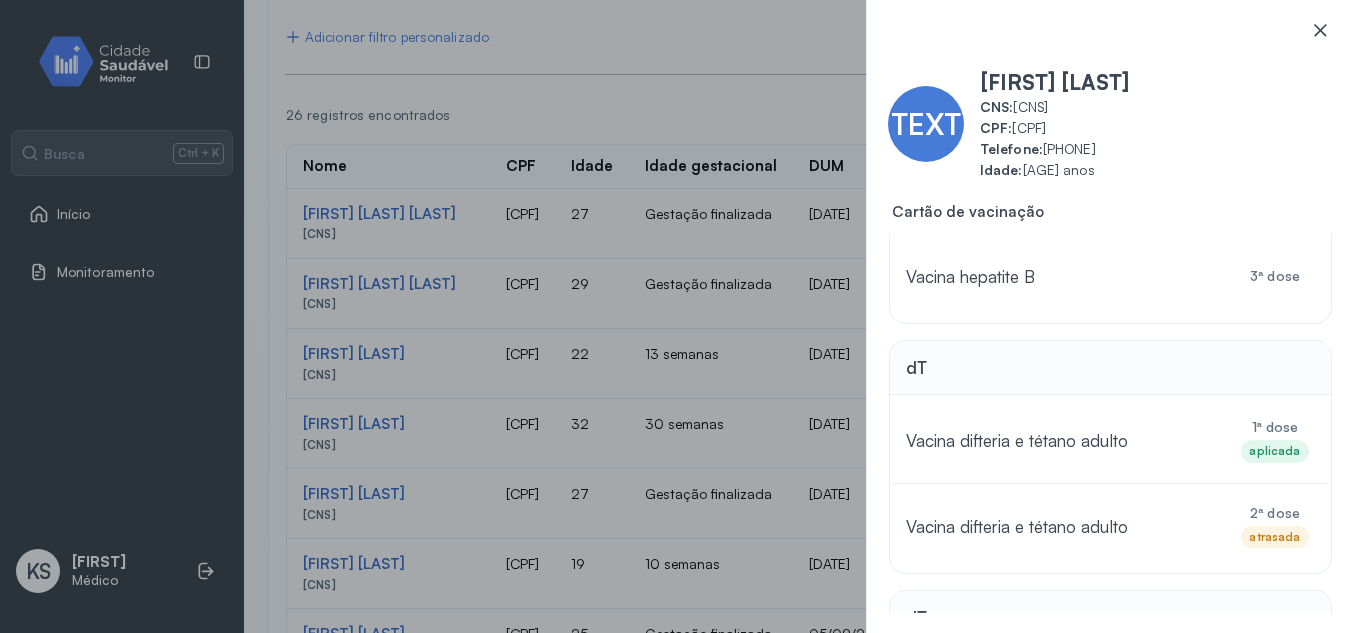 click 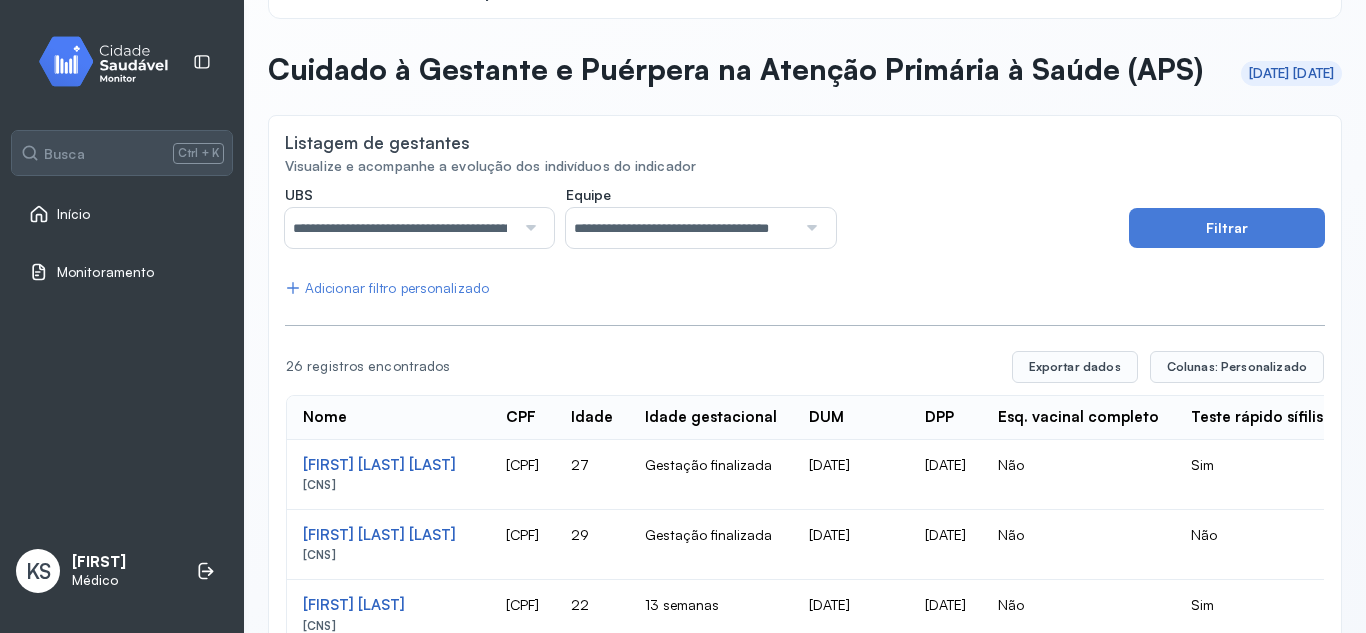 scroll, scrollTop: 0, scrollLeft: 0, axis: both 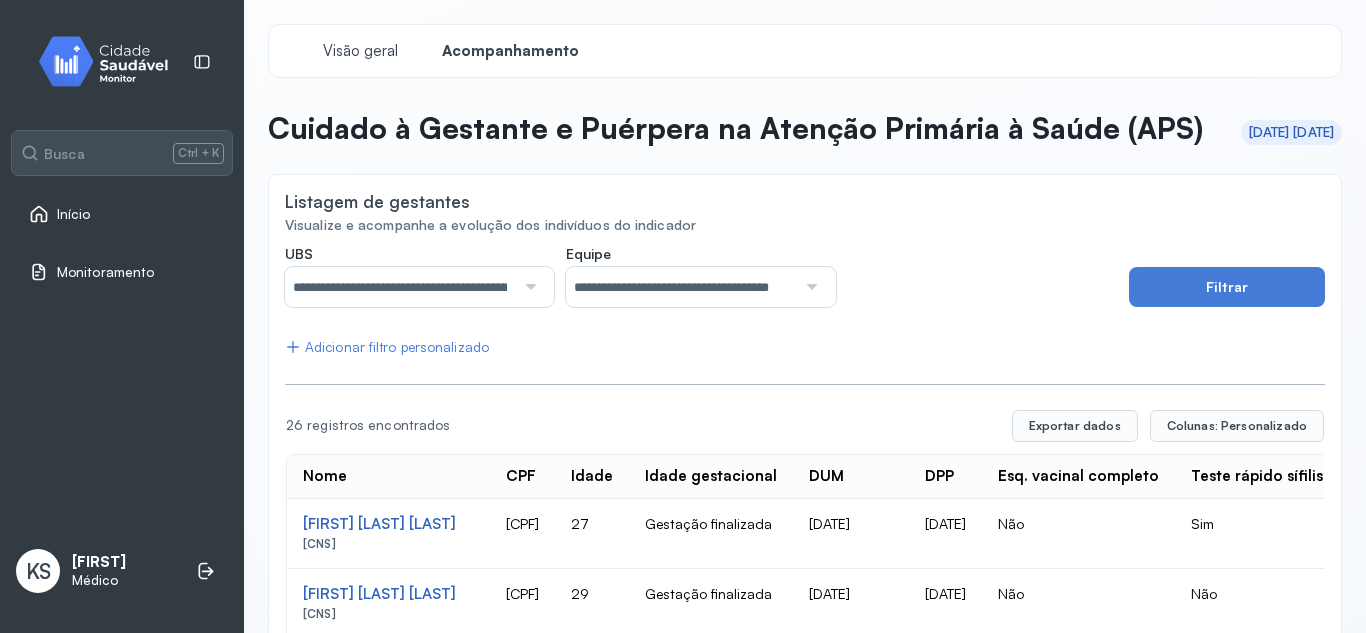 click on "Início" at bounding box center [122, 214] 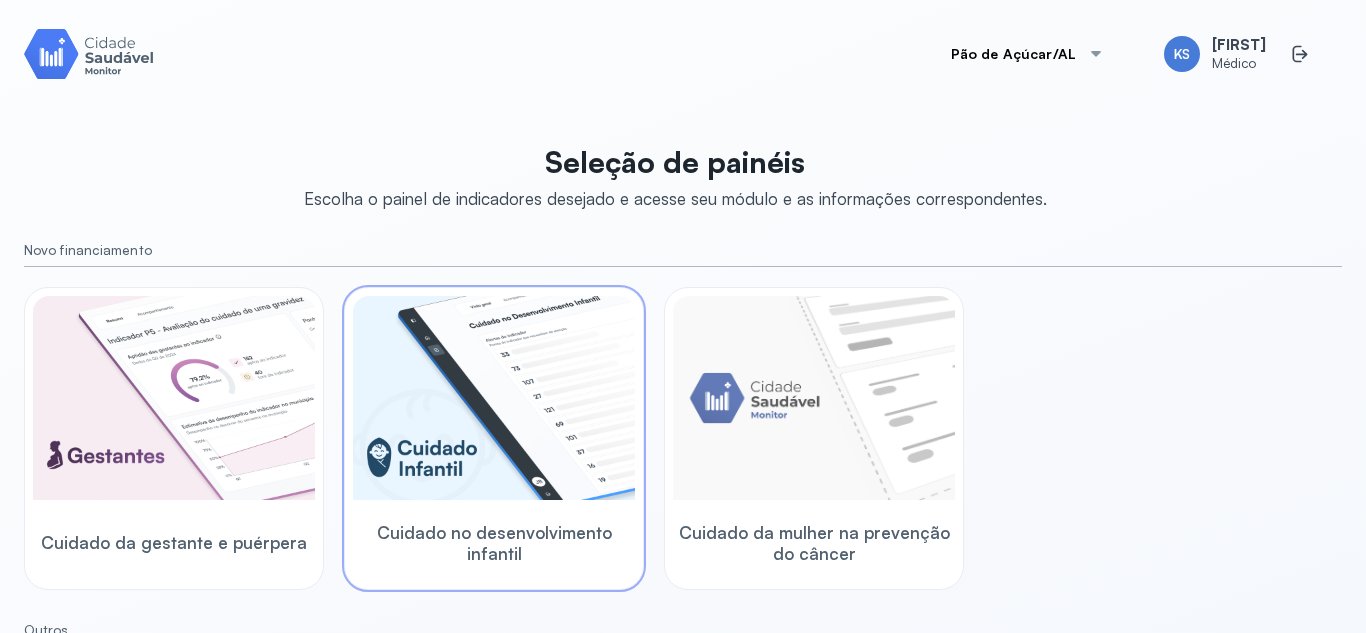 click at bounding box center (494, 398) 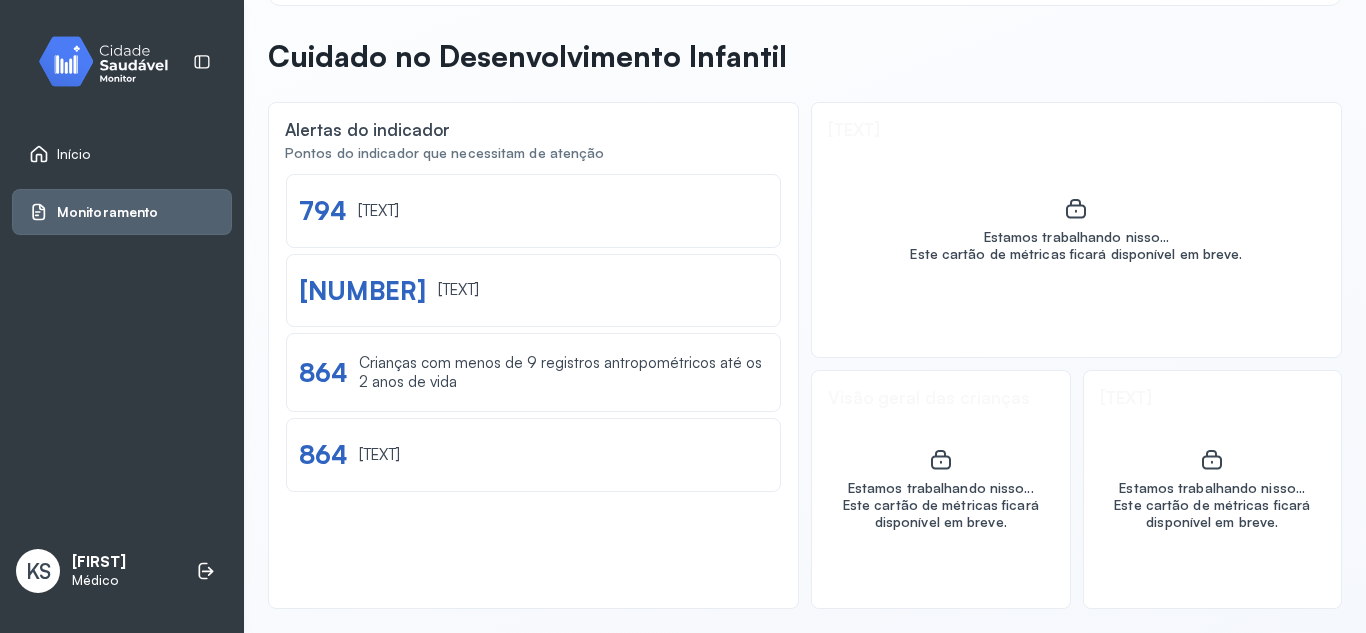 scroll, scrollTop: 0, scrollLeft: 0, axis: both 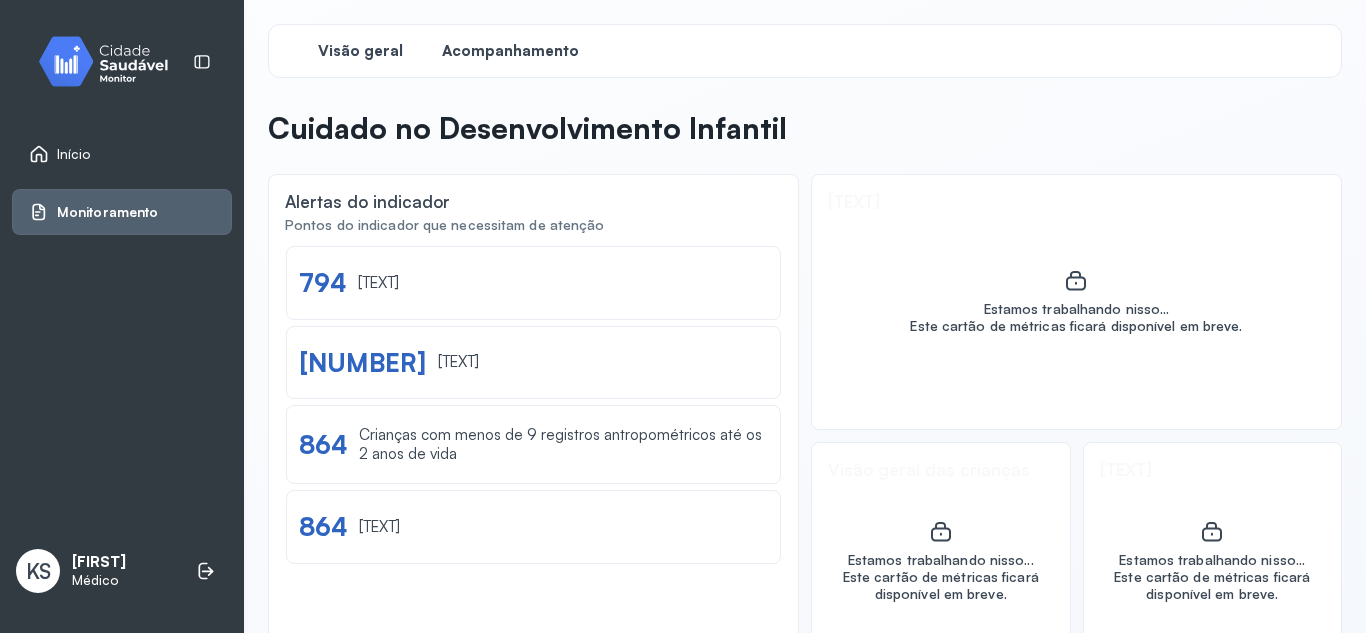 click on "Acompanhamento" at bounding box center [510, 51] 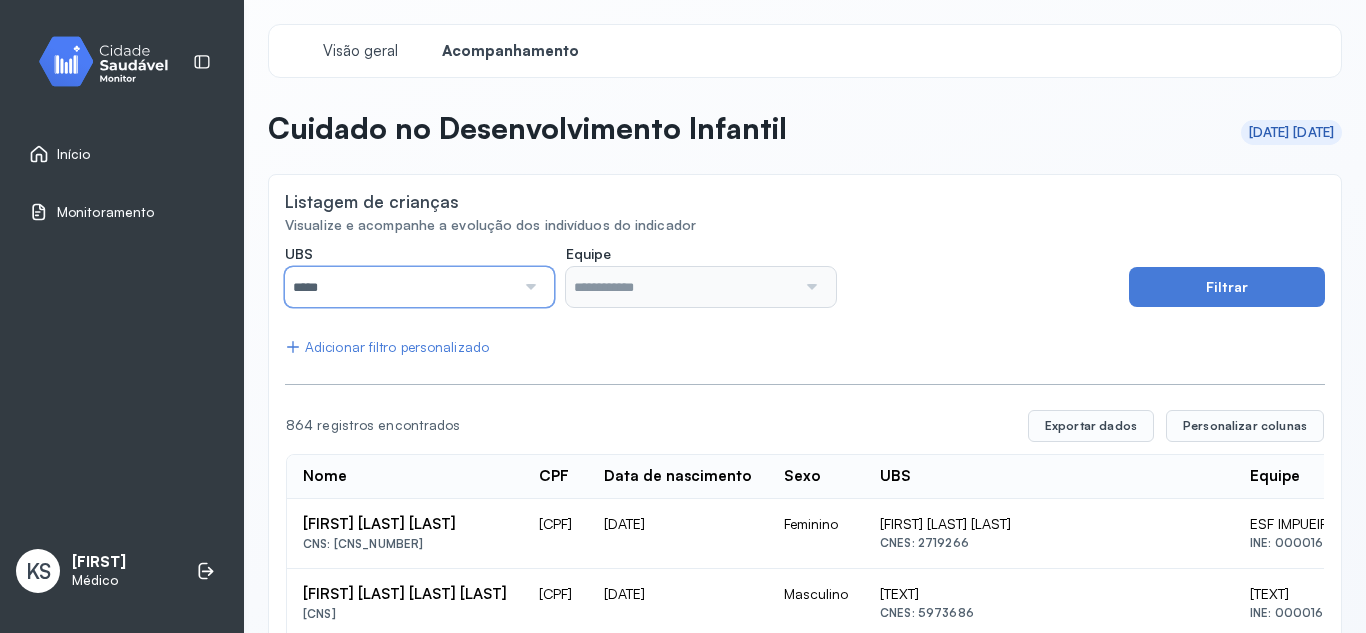 click on "*****" at bounding box center [400, 287] 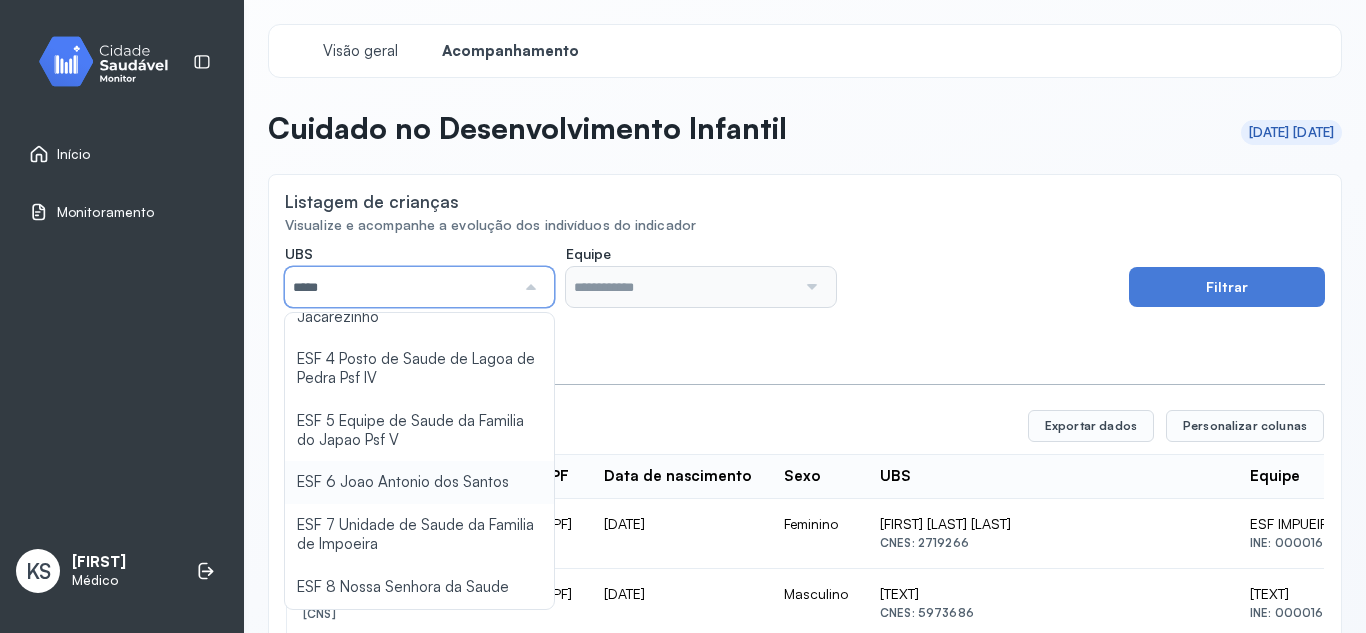 scroll, scrollTop: 307, scrollLeft: 0, axis: vertical 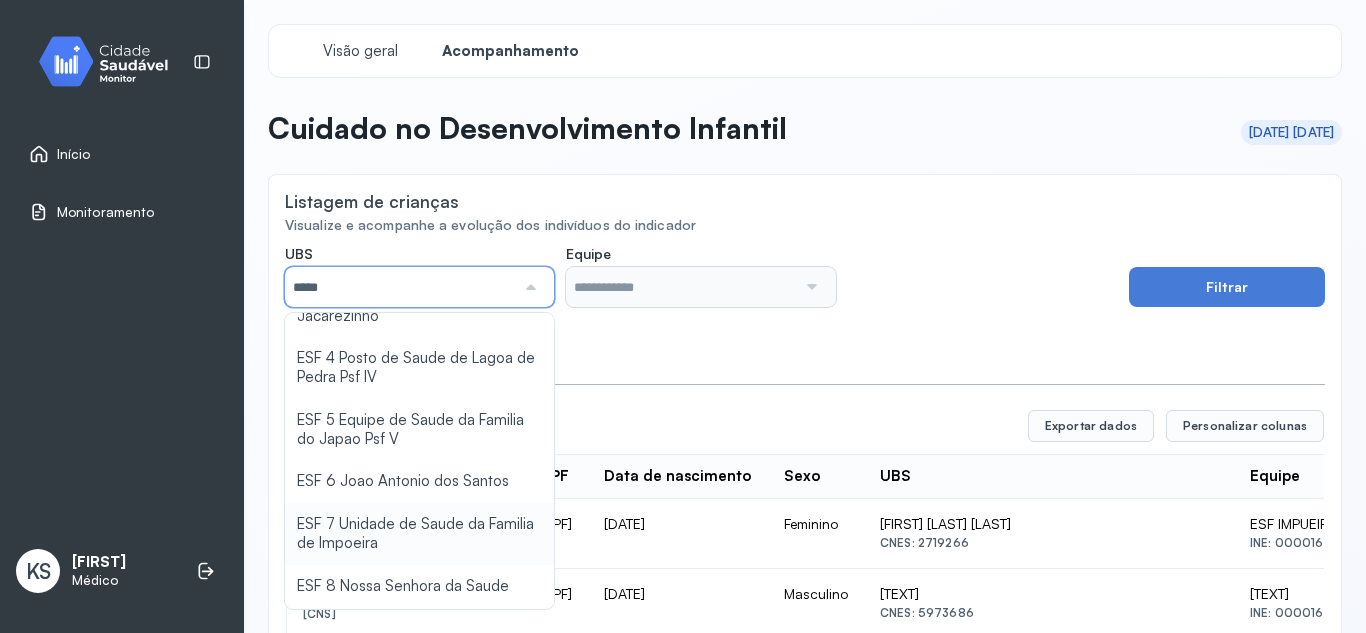 type on "*****" 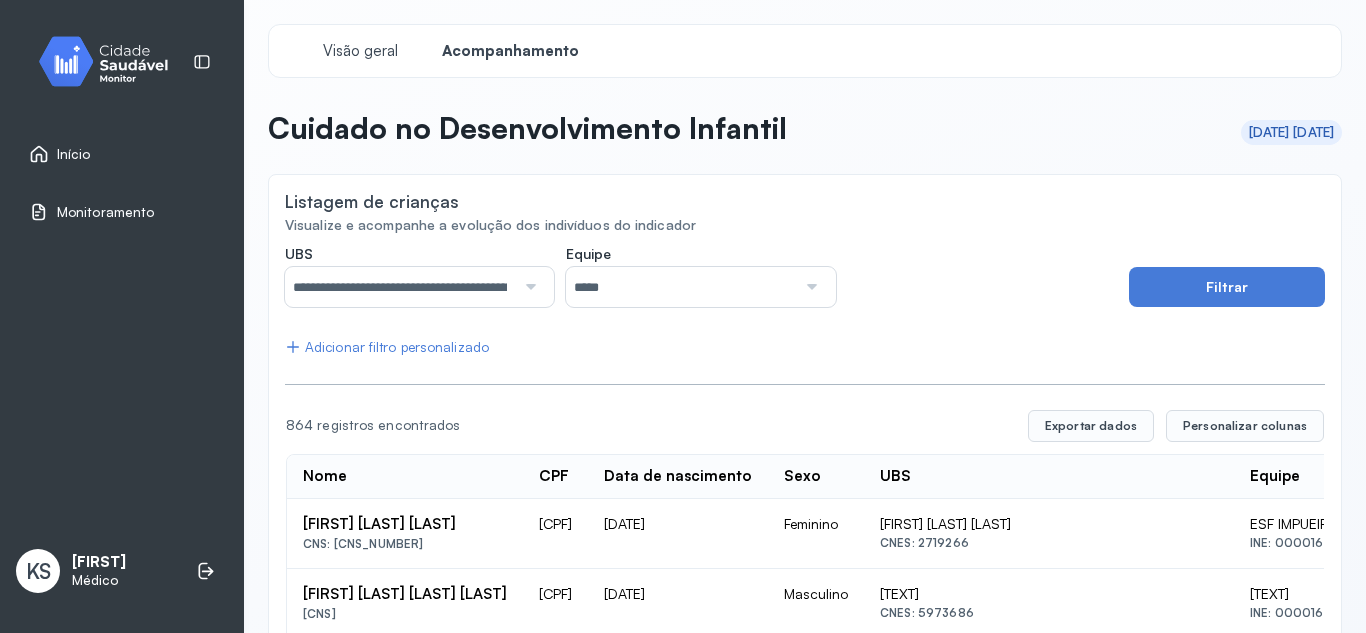 click on "**********" 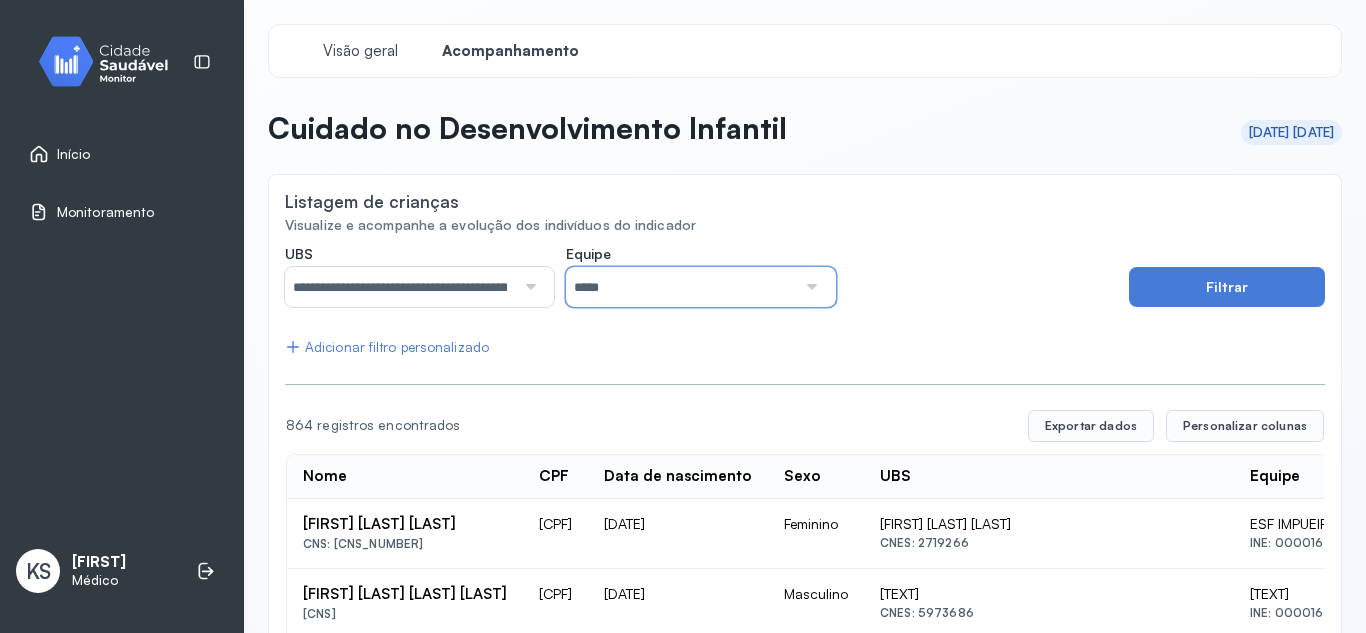 click on "*****" at bounding box center [681, 287] 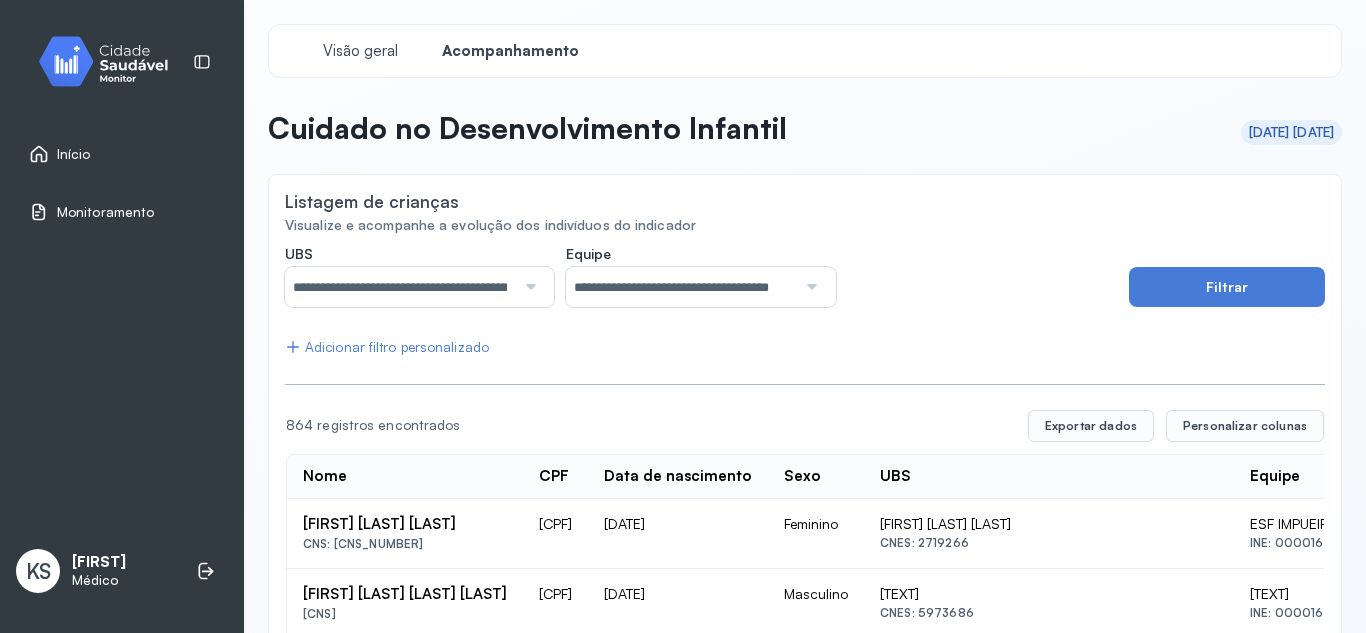 click on "**********" 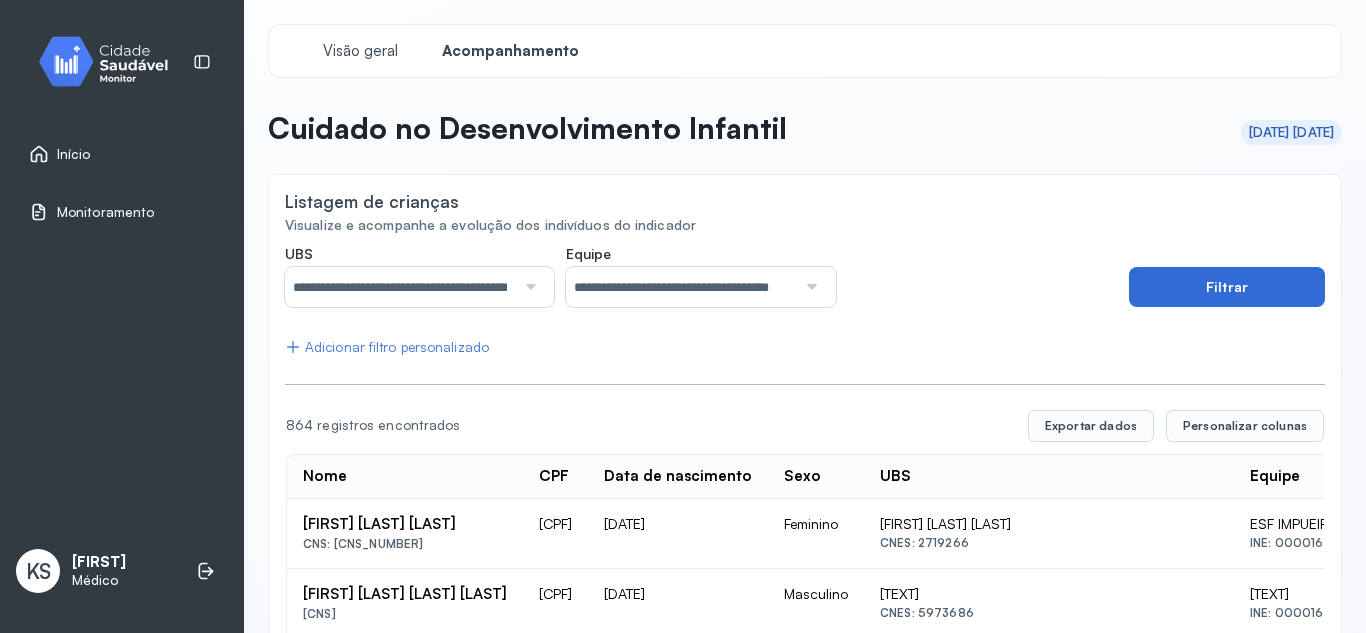 click on "Filtrar" at bounding box center (1227, 287) 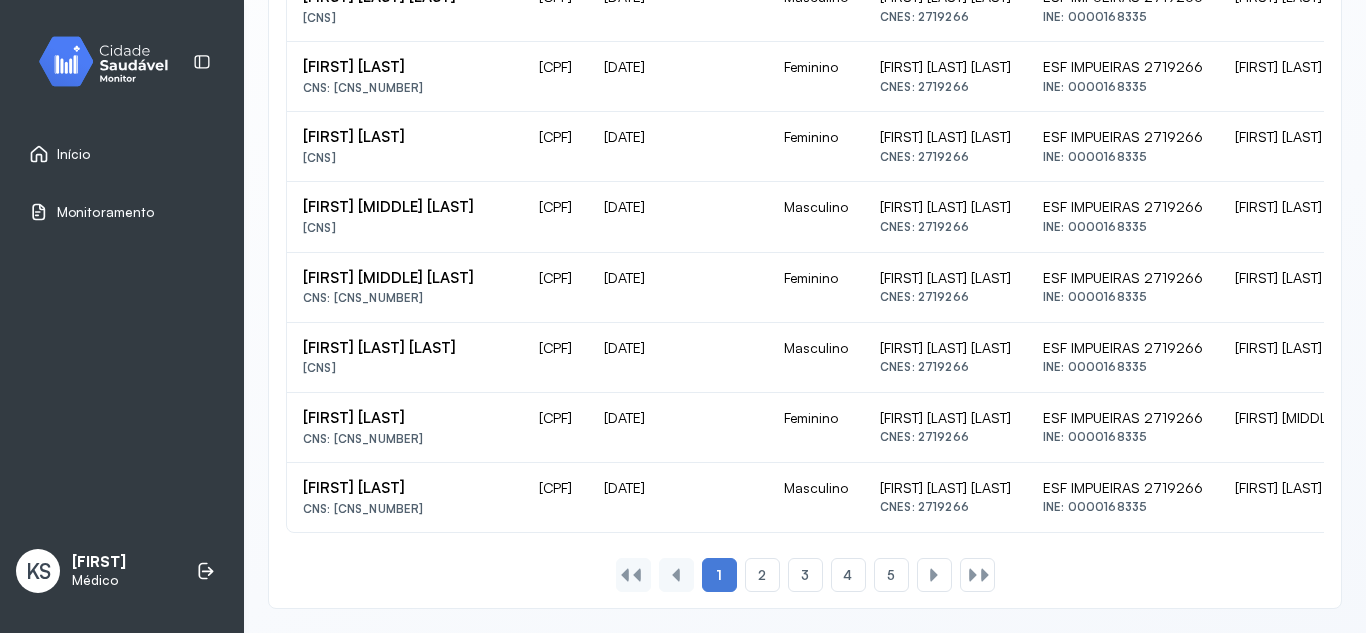 scroll, scrollTop: 1372, scrollLeft: 0, axis: vertical 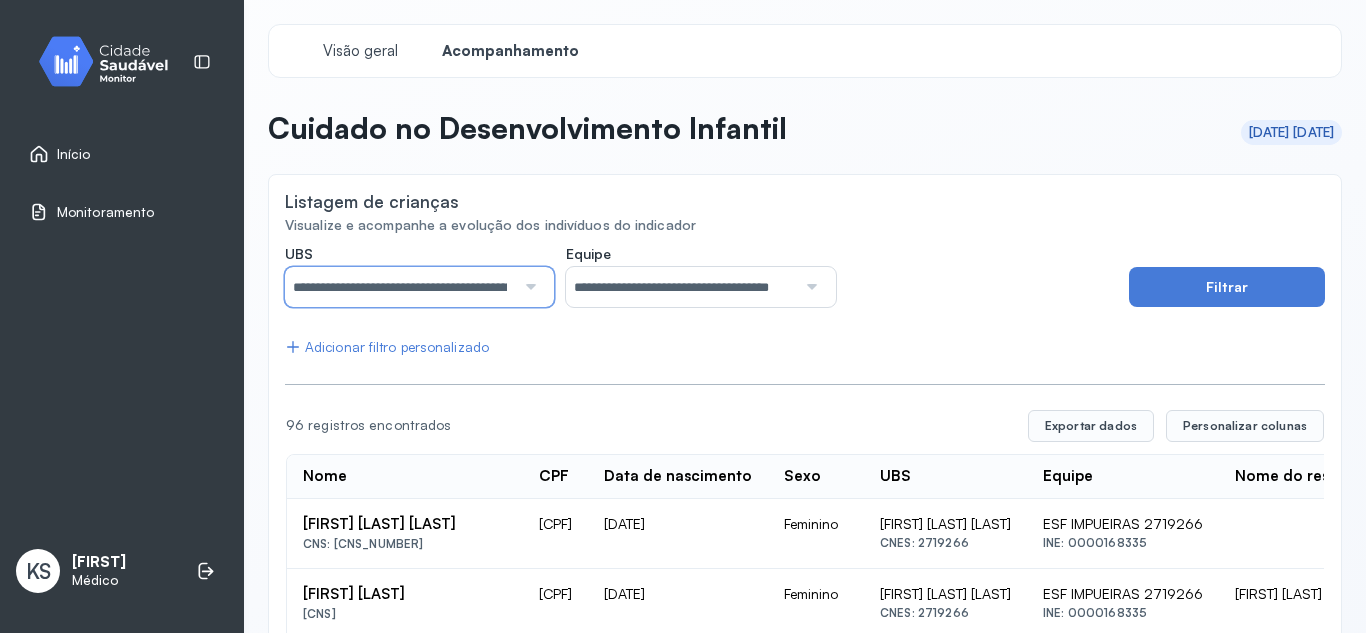 click on "**********" at bounding box center (400, 287) 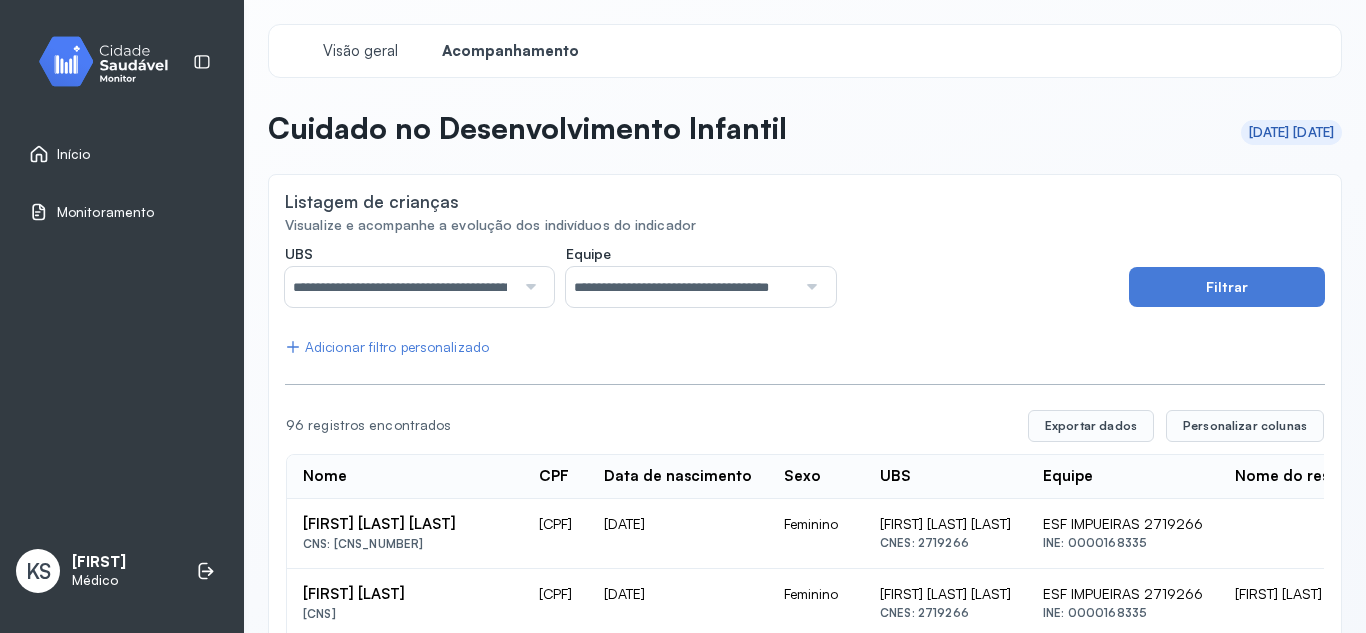 click on "**********" 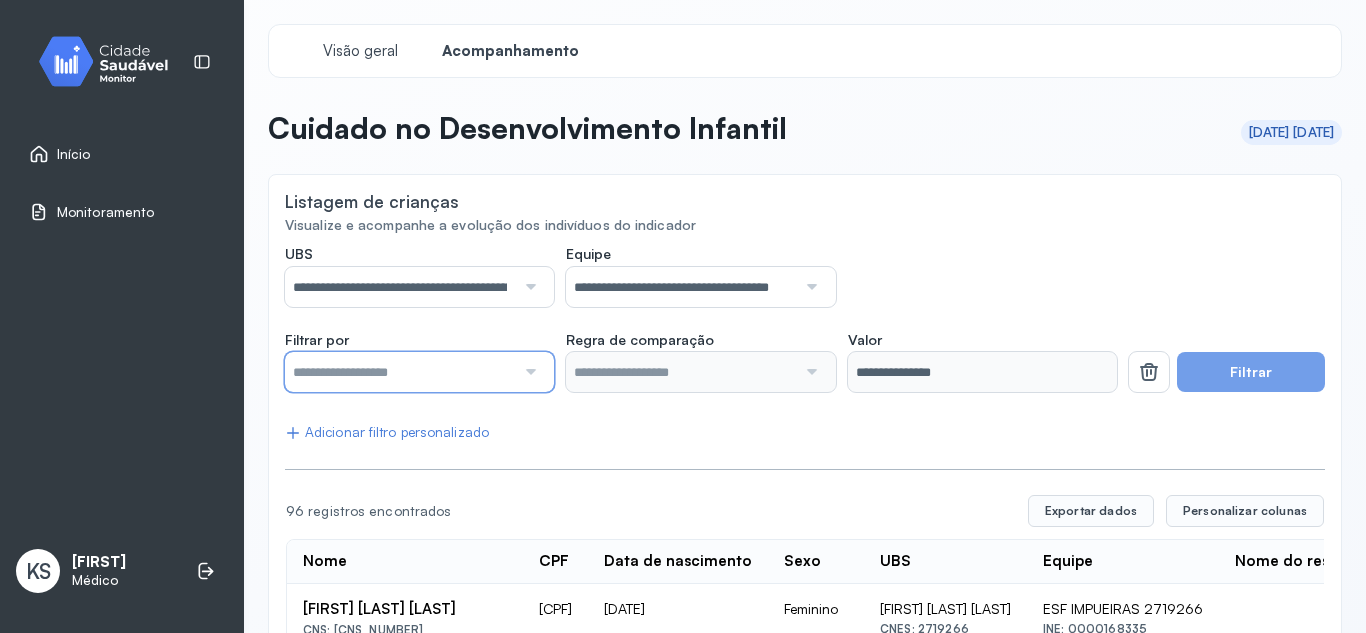click at bounding box center [400, 372] 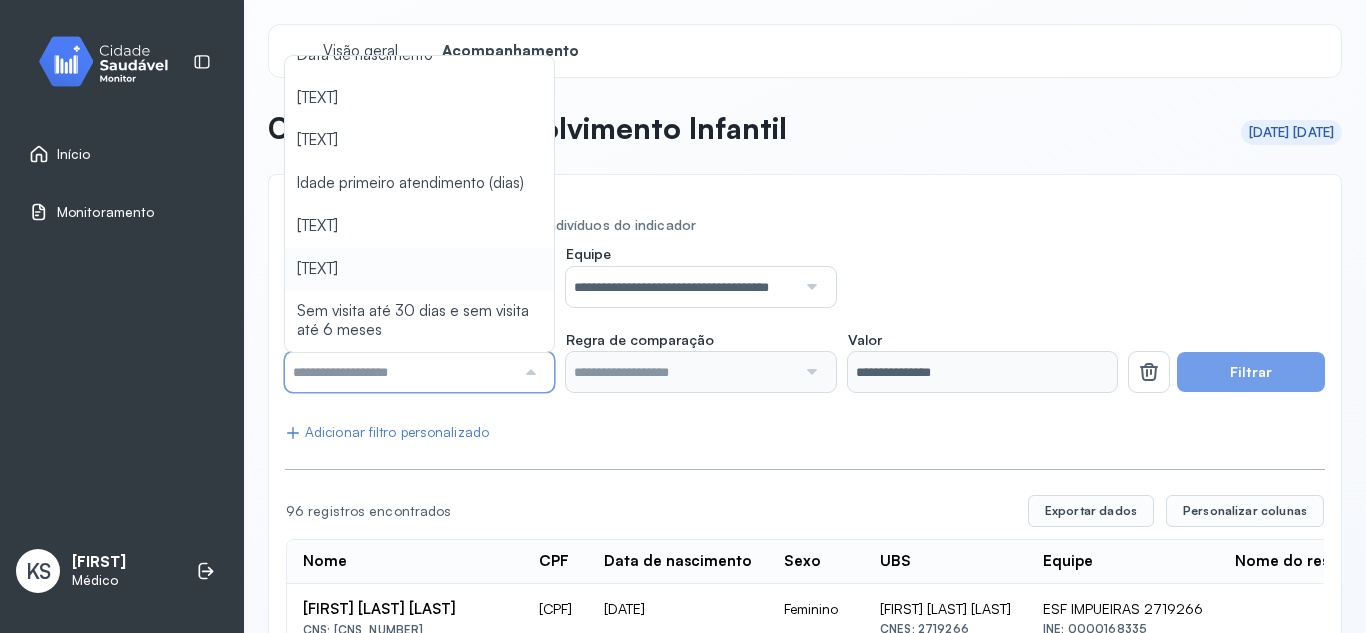 scroll, scrollTop: 0, scrollLeft: 0, axis: both 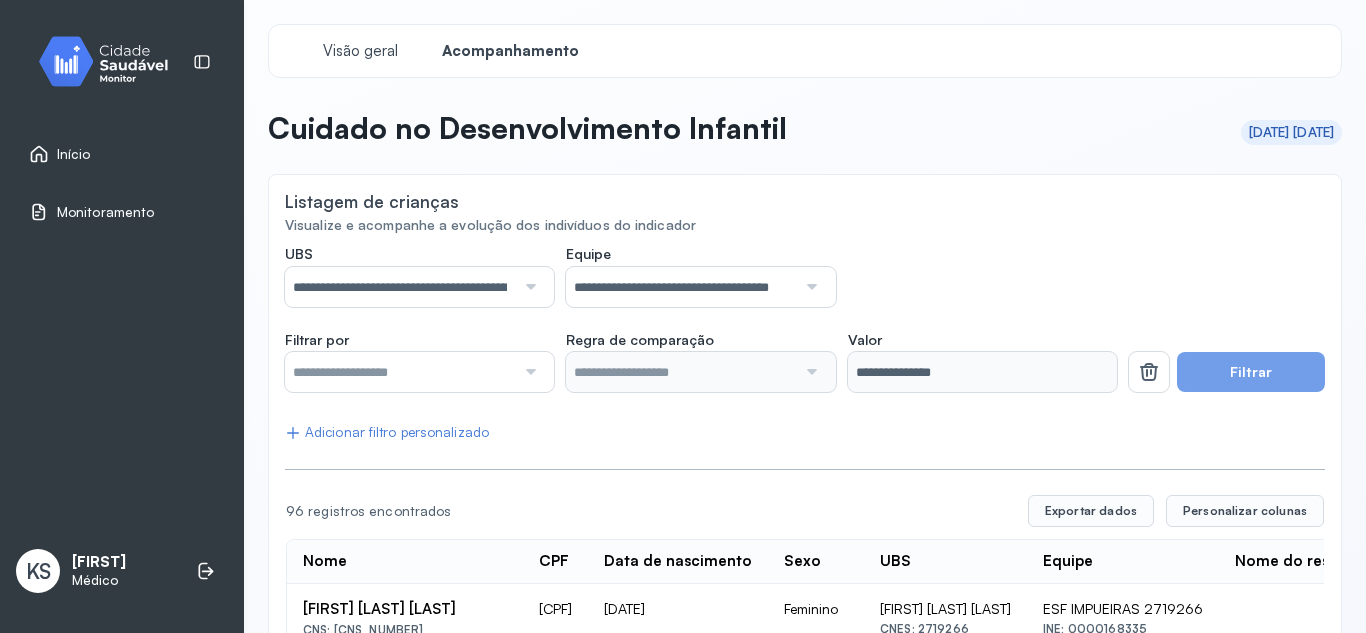 click on "**********" 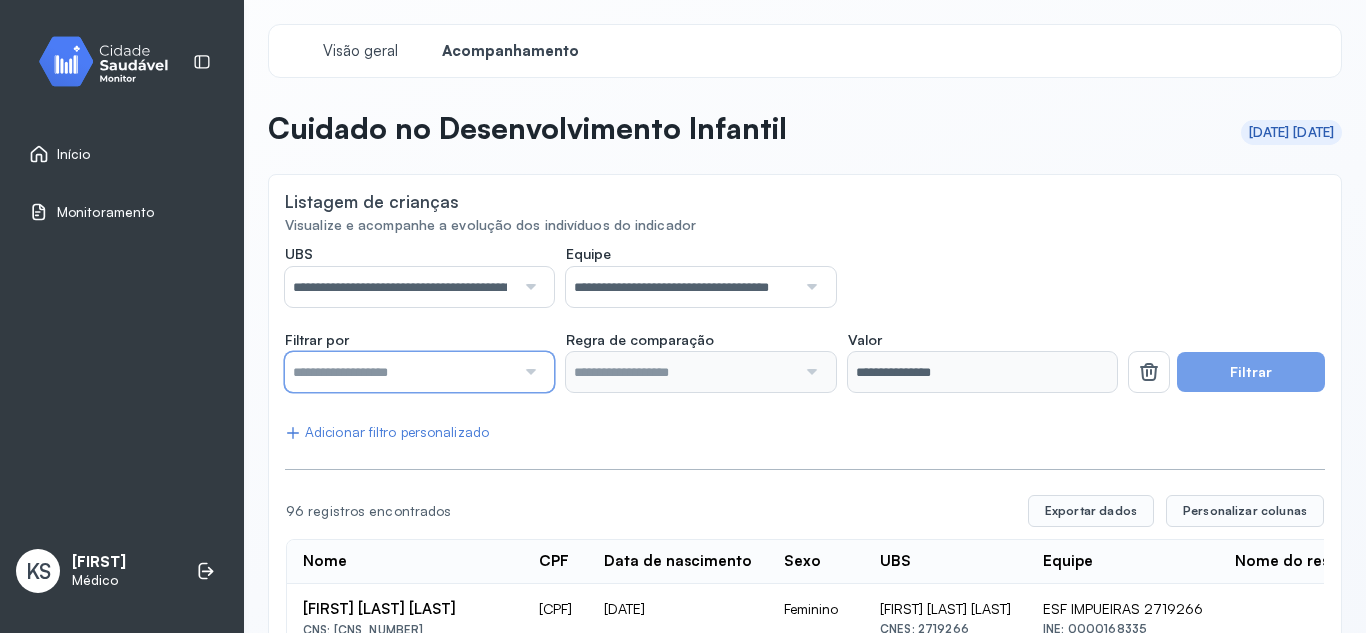 click at bounding box center [400, 372] 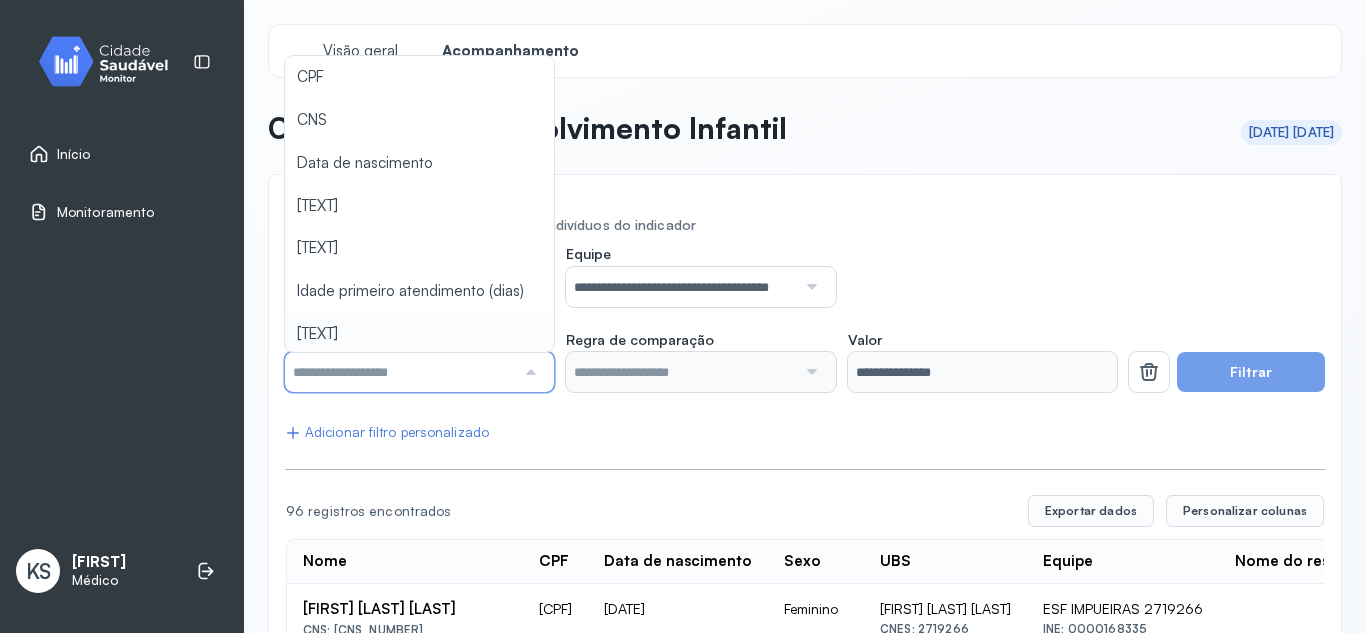 type on "*******" 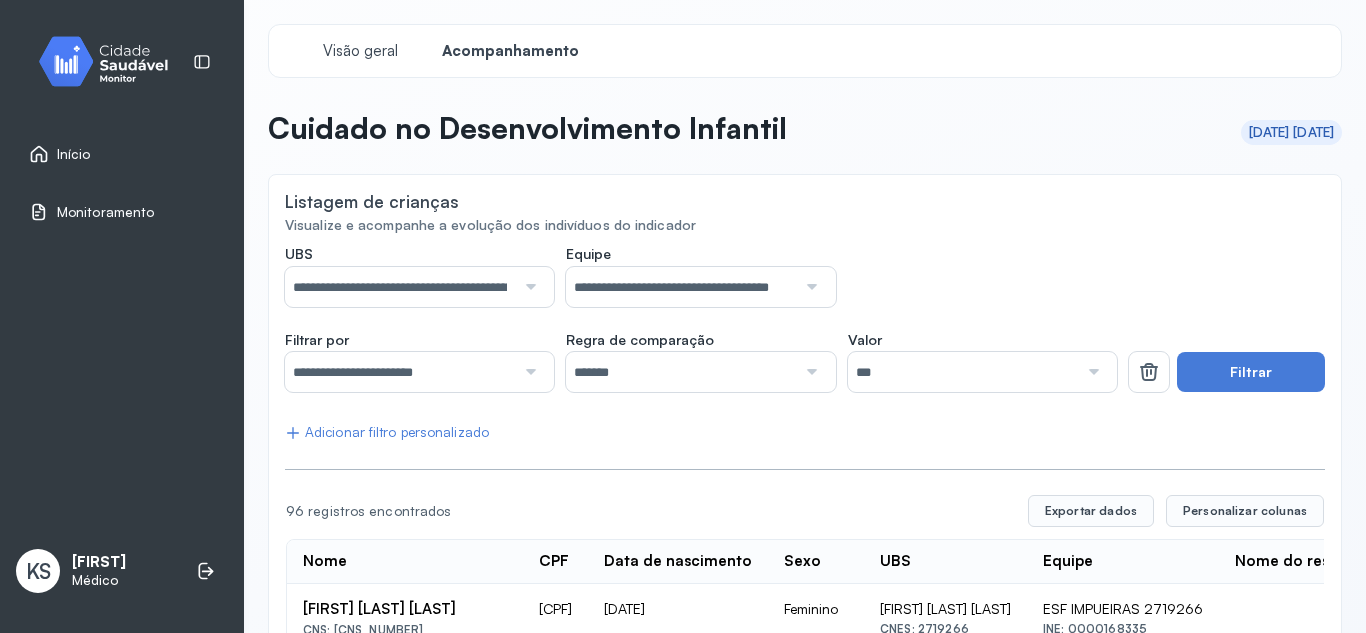 click on "**********" 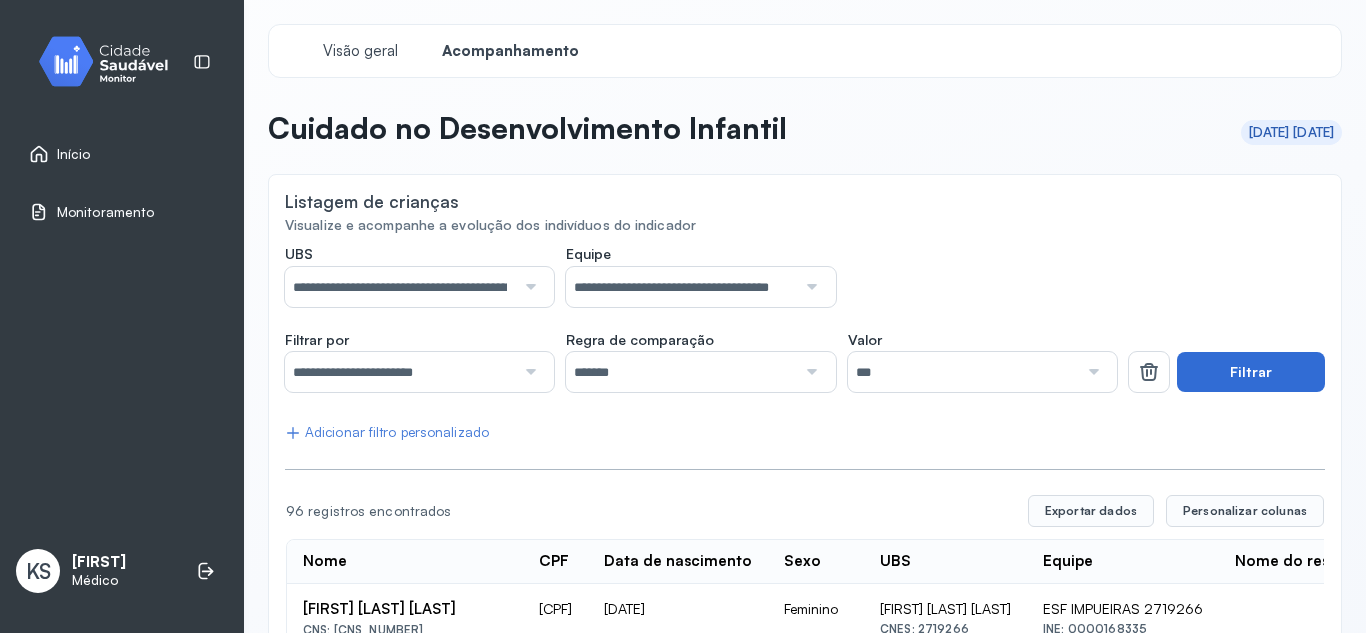 click on "Filtrar" at bounding box center [1251, 372] 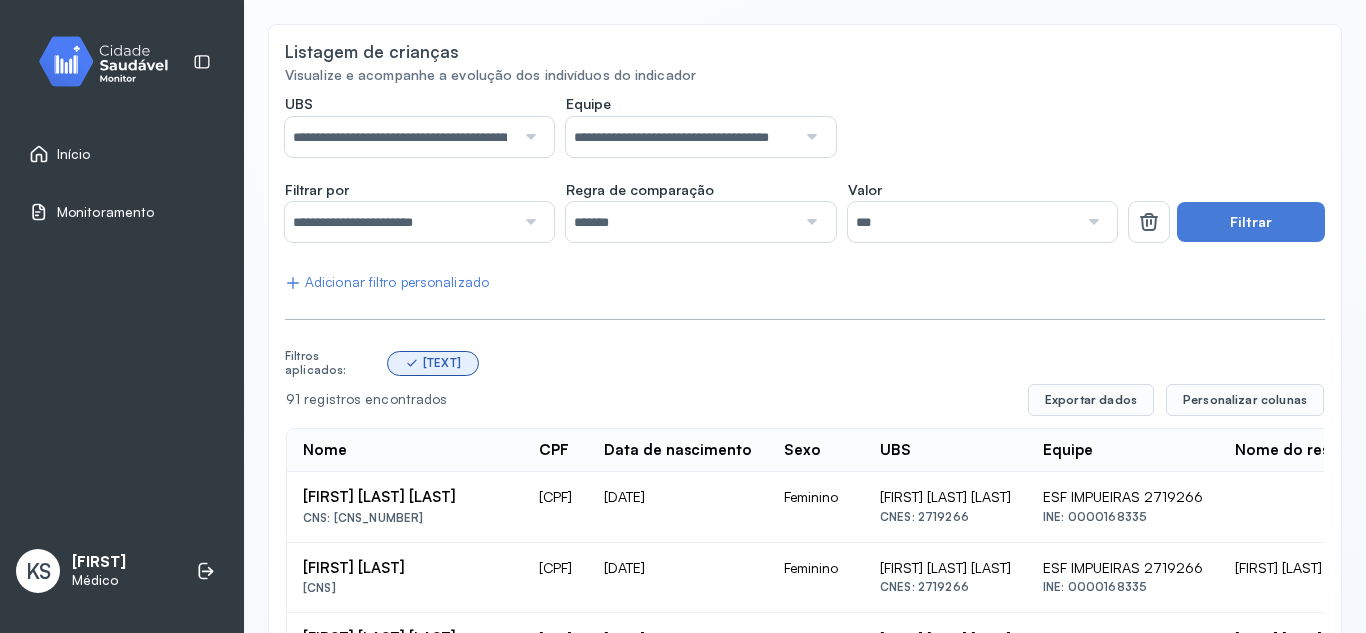 scroll, scrollTop: 159, scrollLeft: 0, axis: vertical 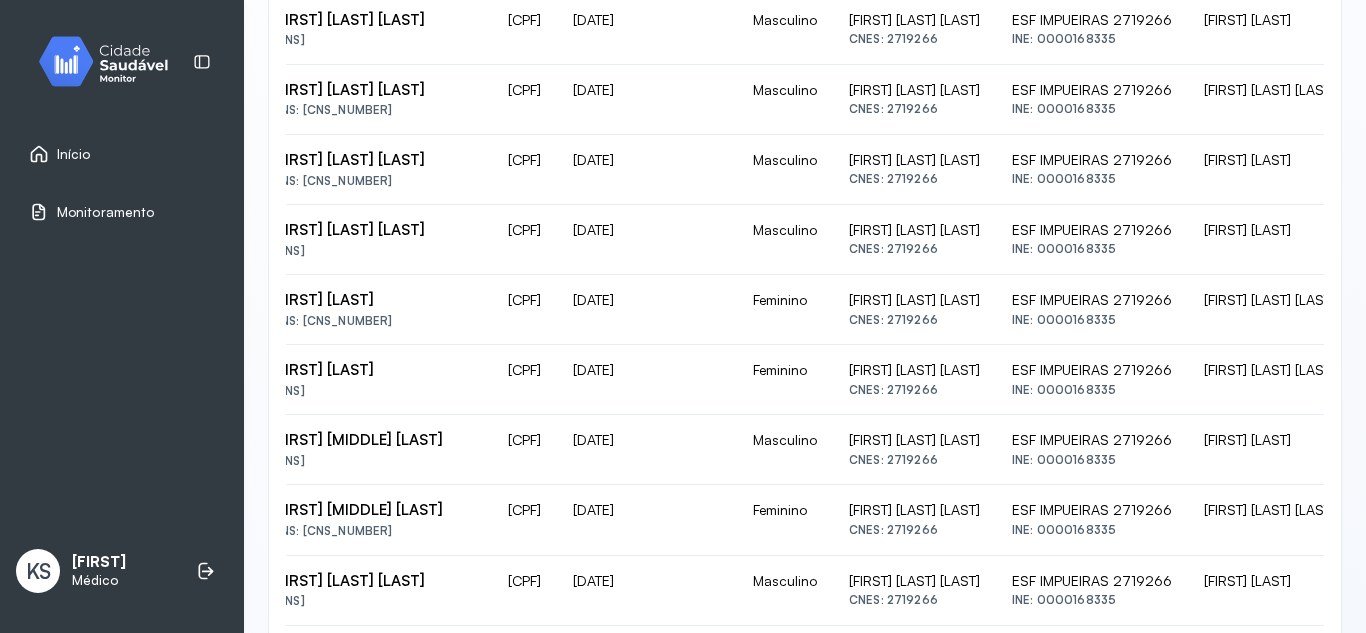 click on "[DATE]" 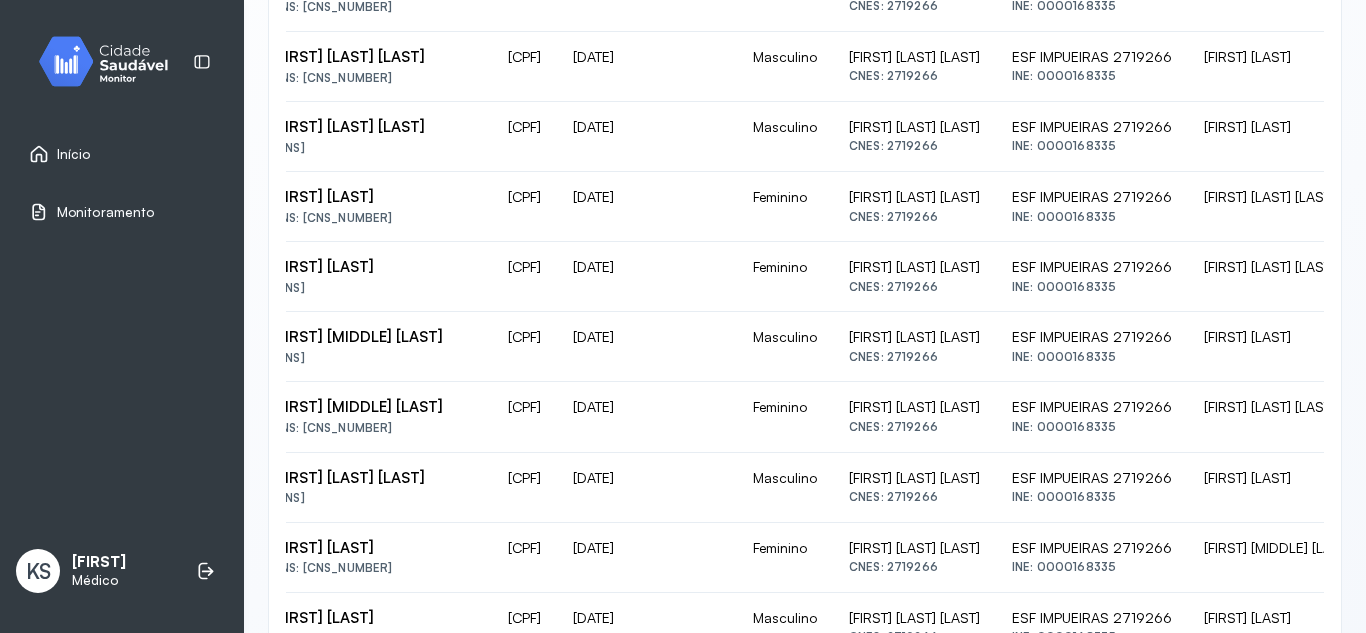 scroll, scrollTop: 1507, scrollLeft: 0, axis: vertical 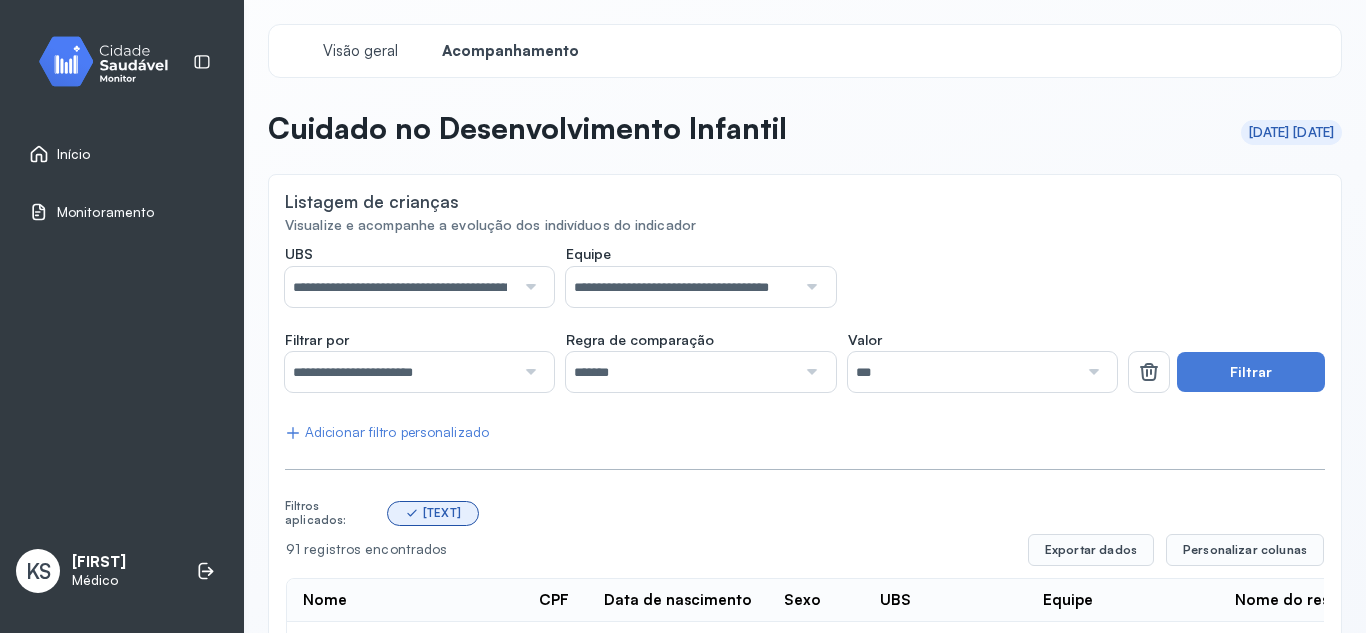 click 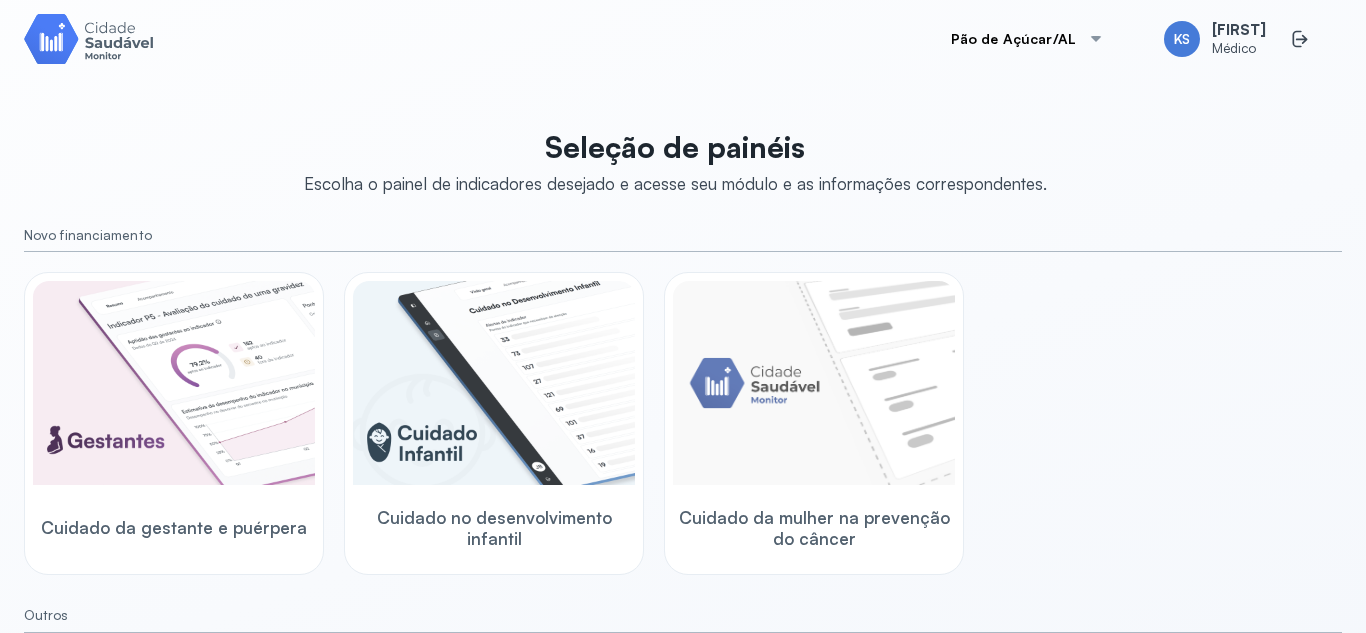 scroll, scrollTop: 0, scrollLeft: 0, axis: both 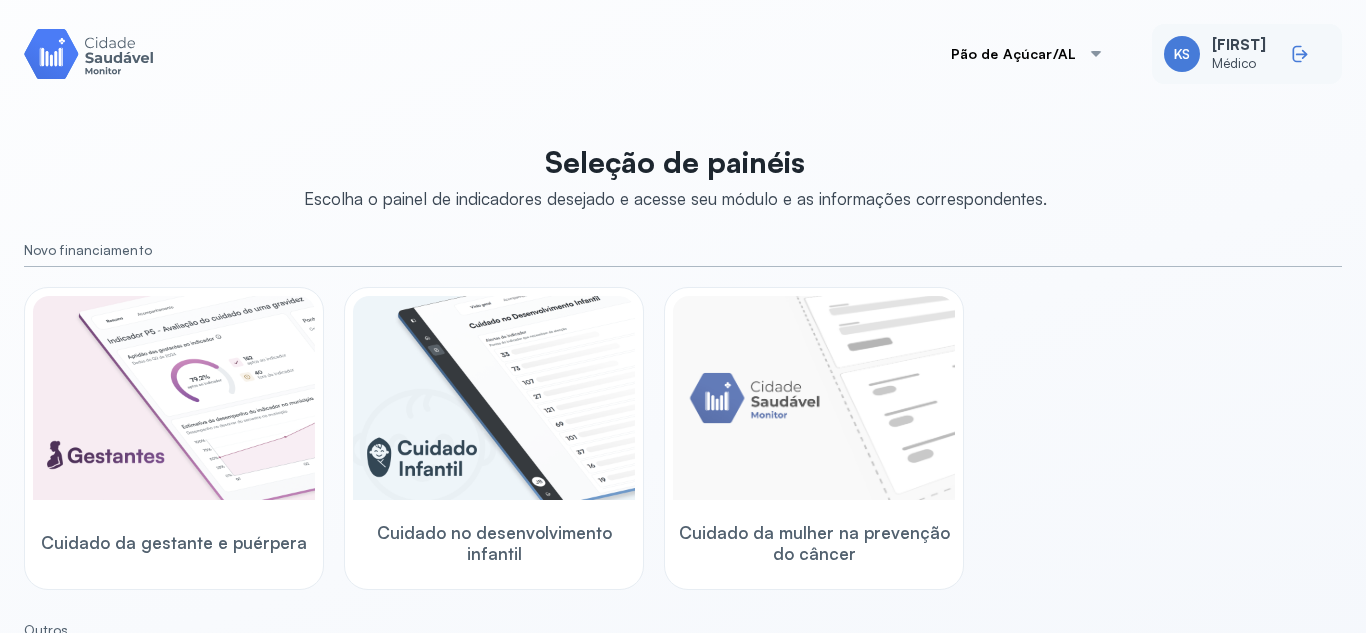 click 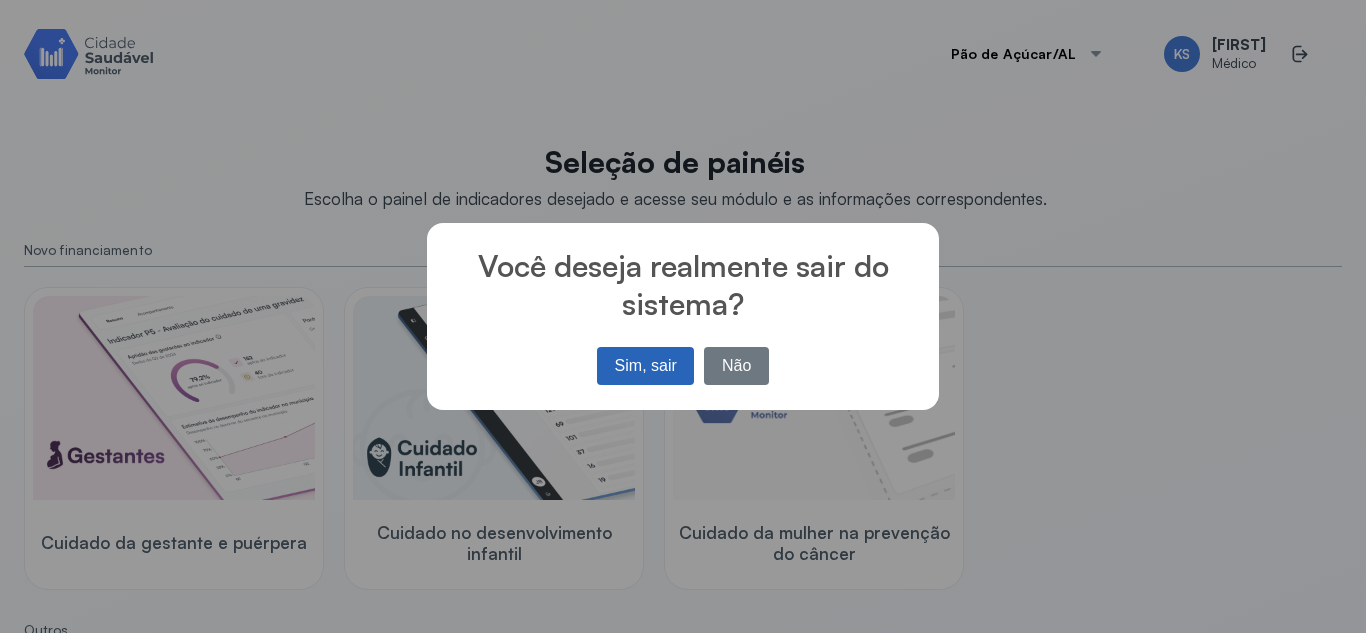 click on "Sim, sair" at bounding box center (645, 366) 